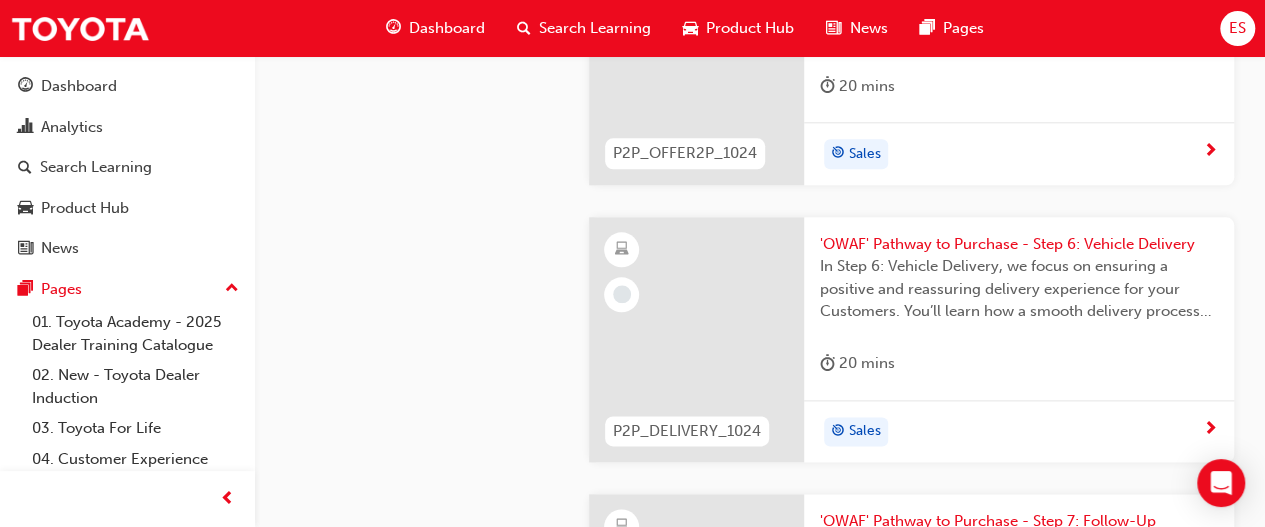 scroll, scrollTop: 4840, scrollLeft: 0, axis: vertical 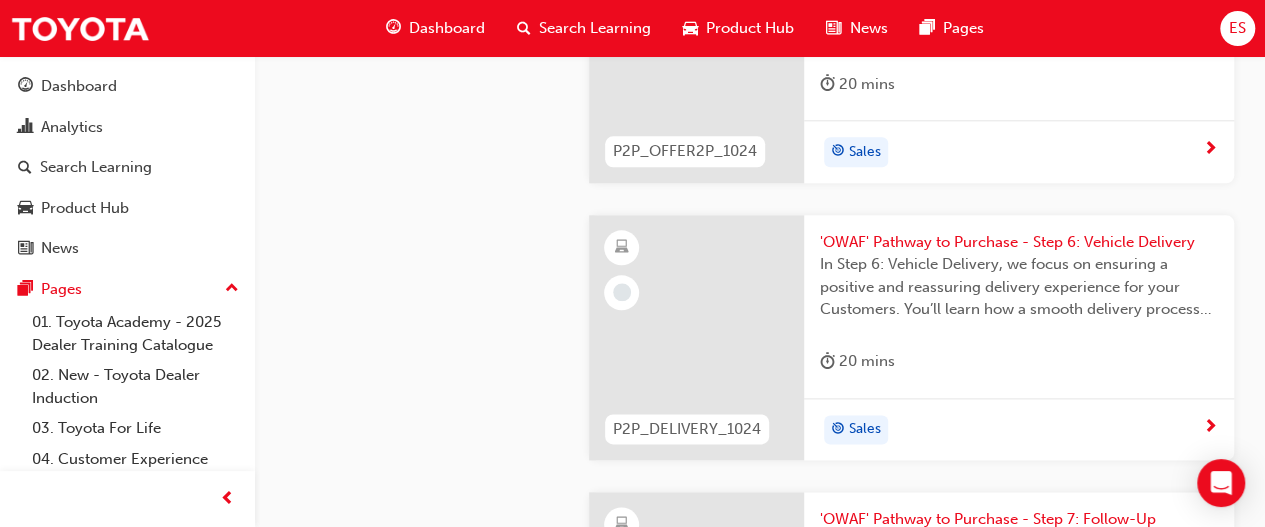 click on "'OWAF' Pathway to Purchase - Step 6: Vehicle Delivery" at bounding box center (1019, 242) 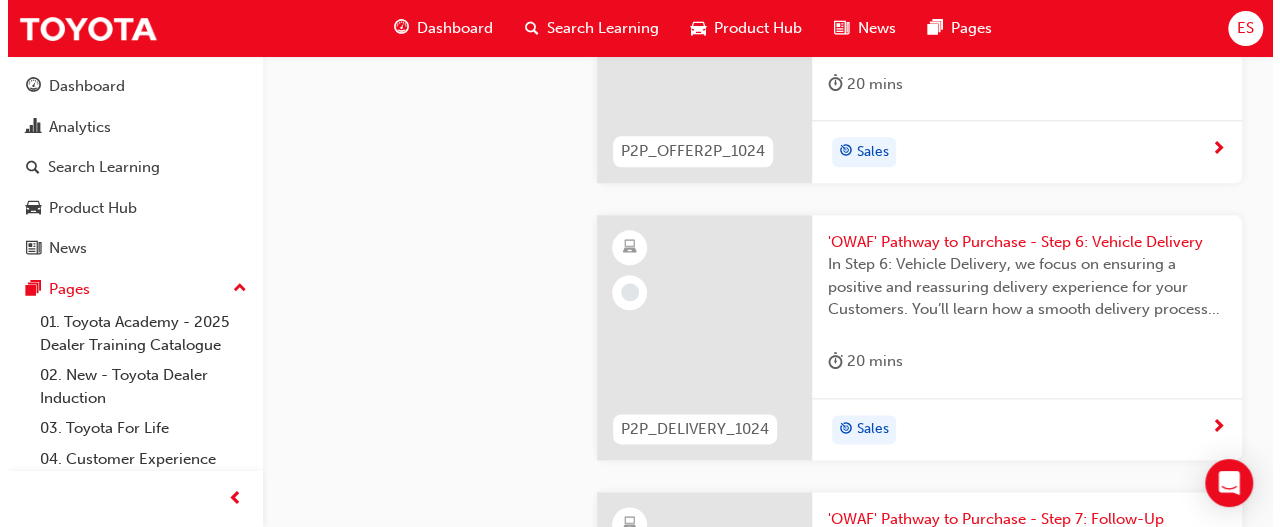 scroll, scrollTop: 0, scrollLeft: 0, axis: both 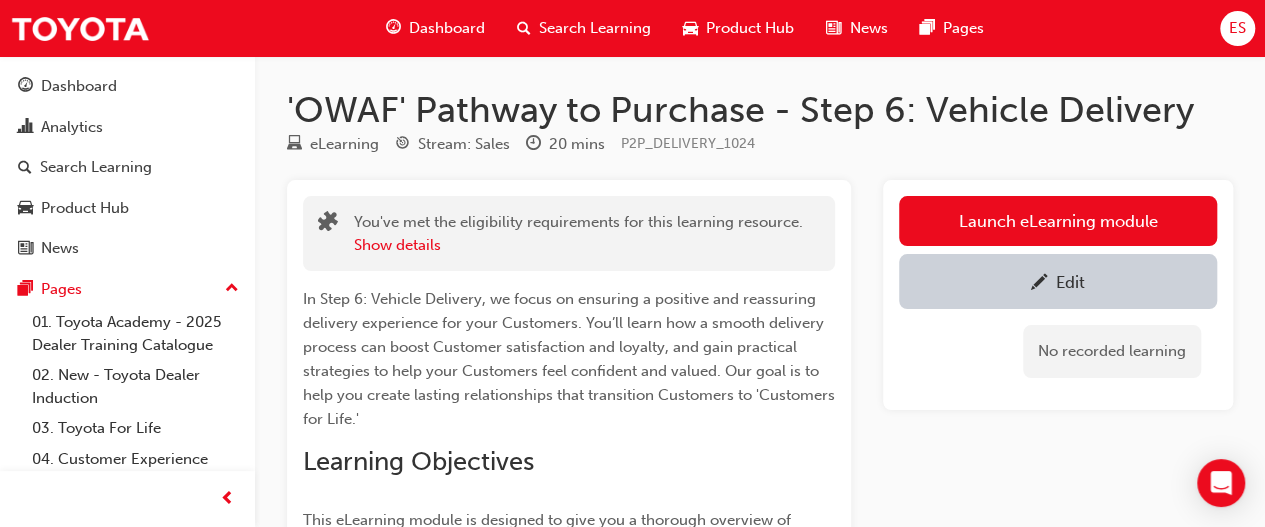 click on "Launch eLearning module" at bounding box center [1058, 221] 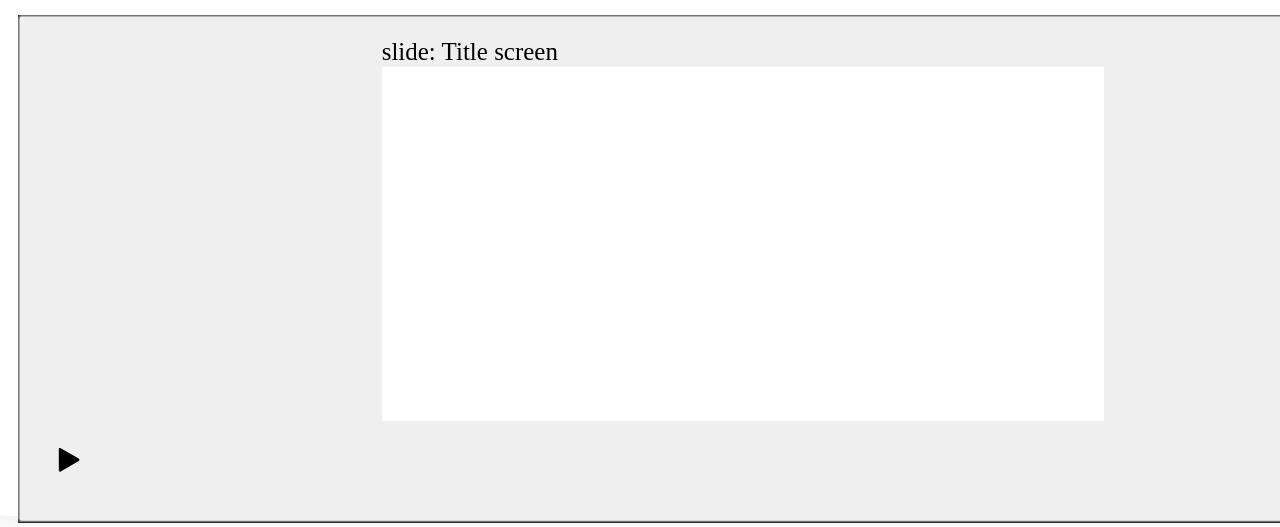 scroll, scrollTop: 0, scrollLeft: 0, axis: both 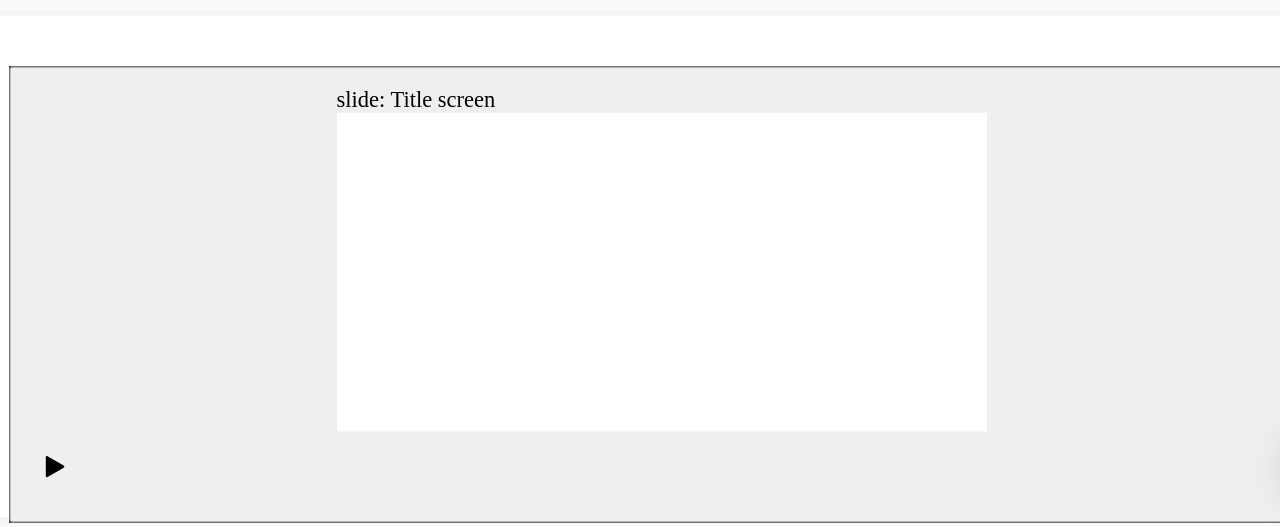 click 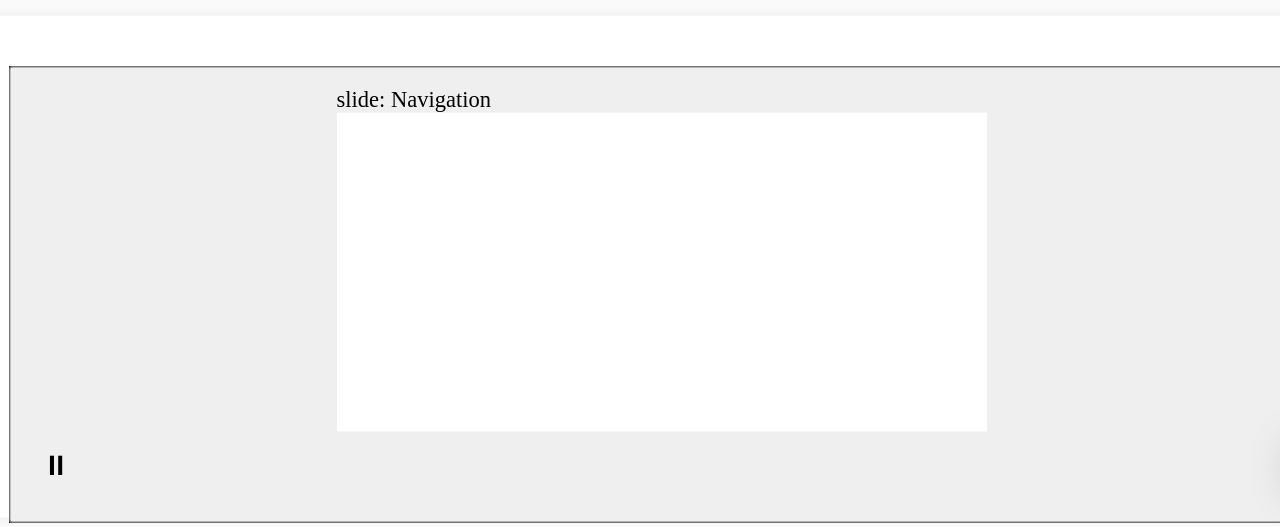 click 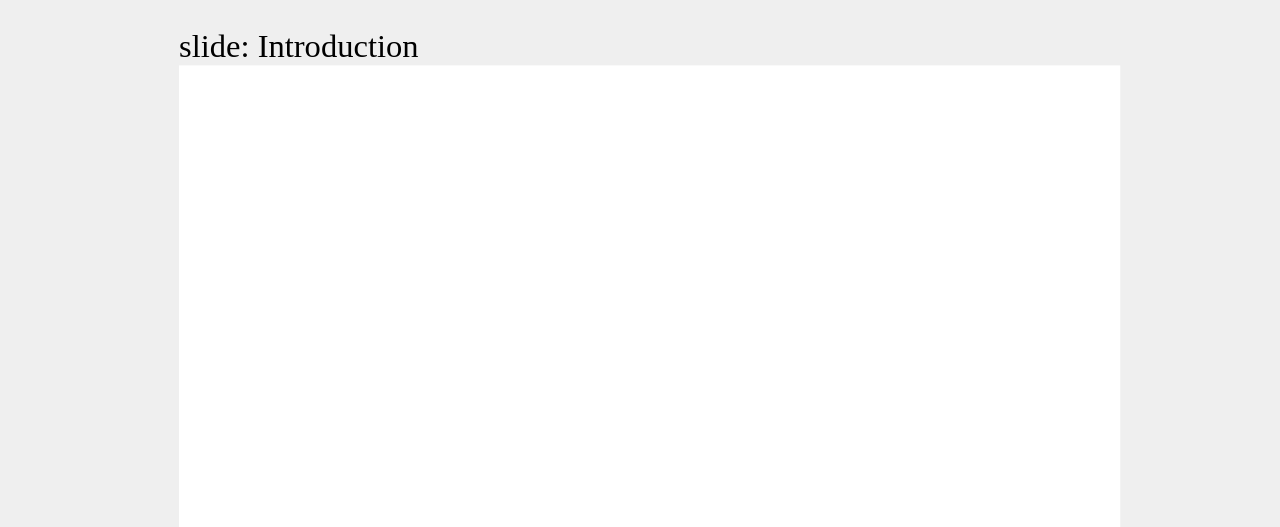 click 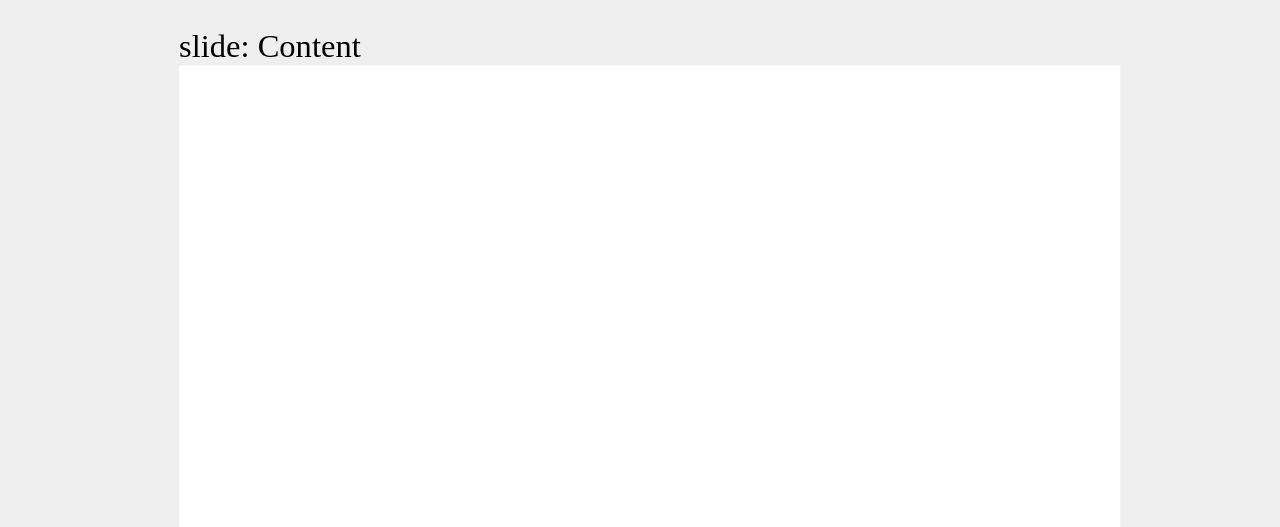 click 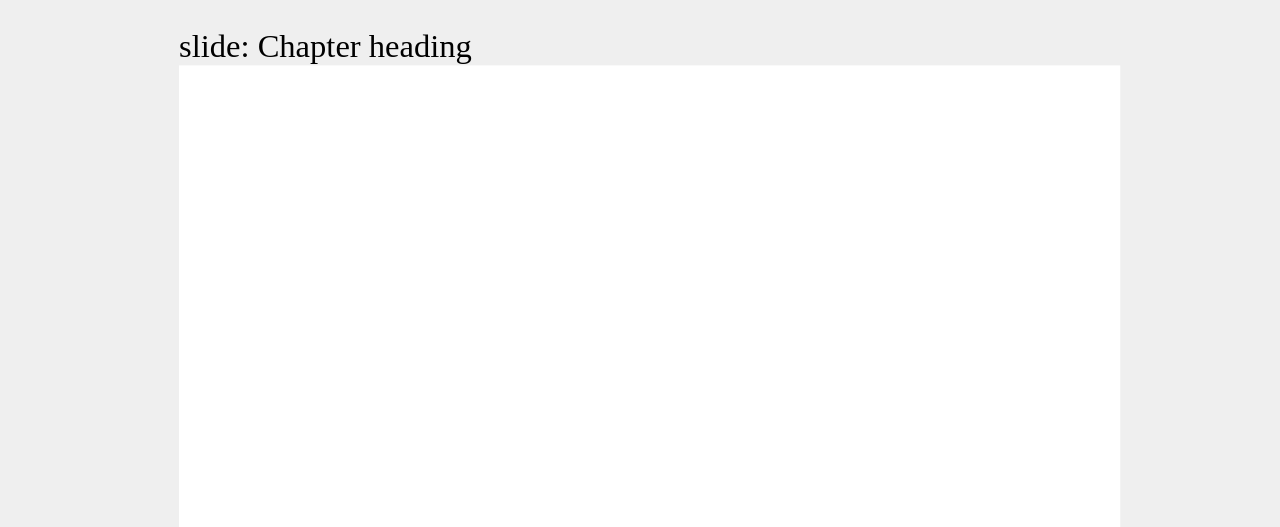 click 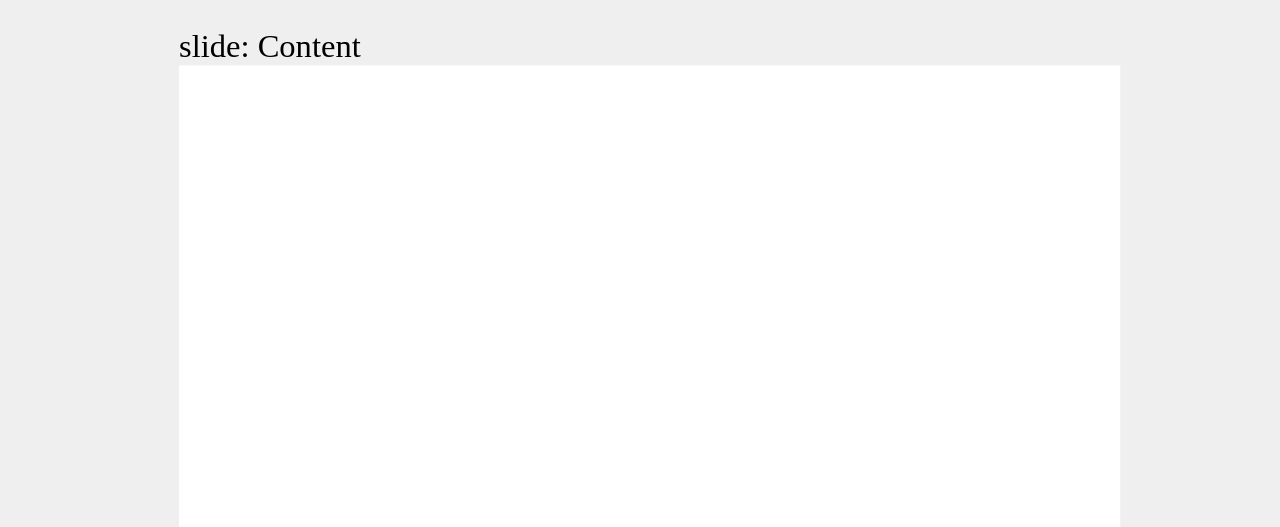click 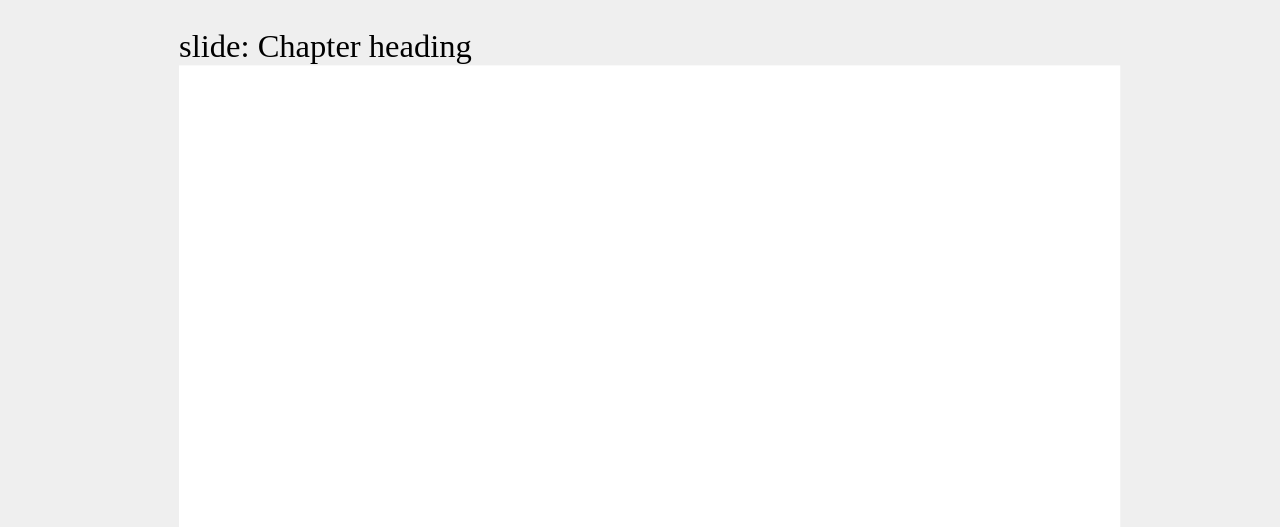click 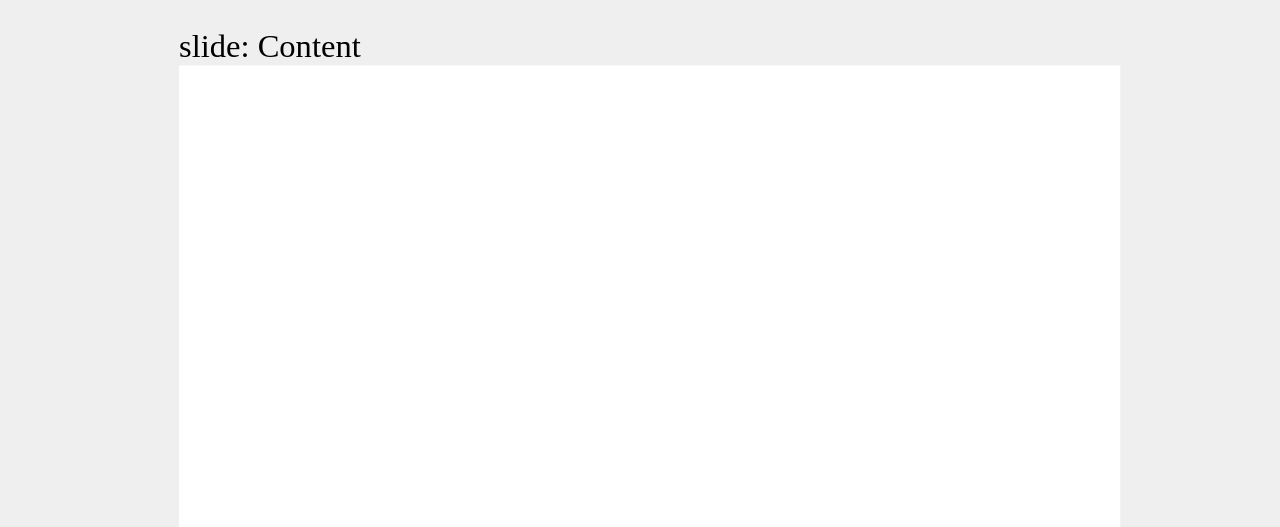 click 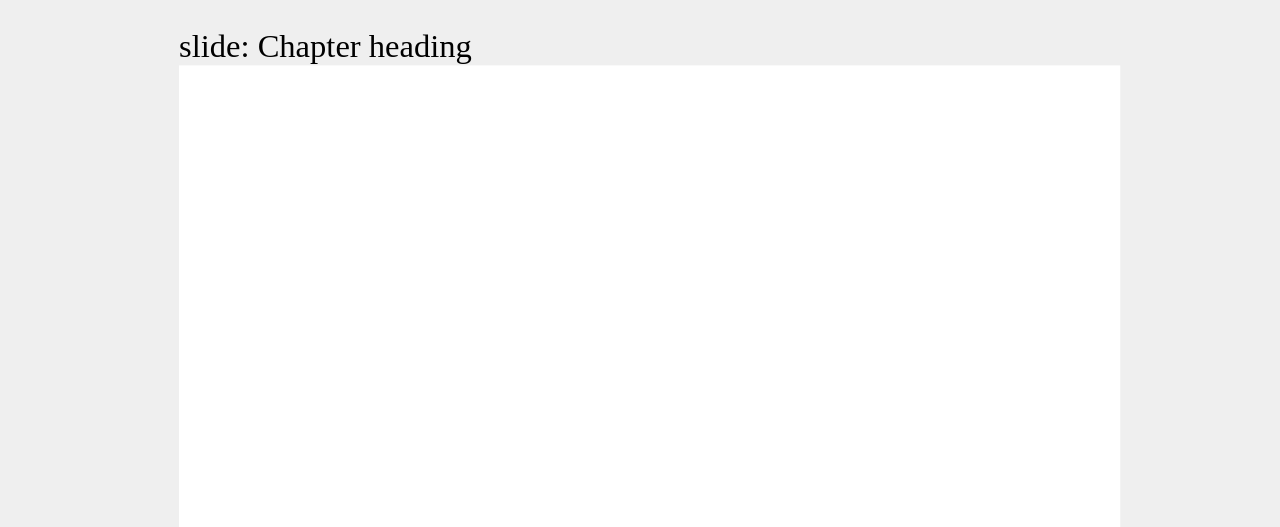 click 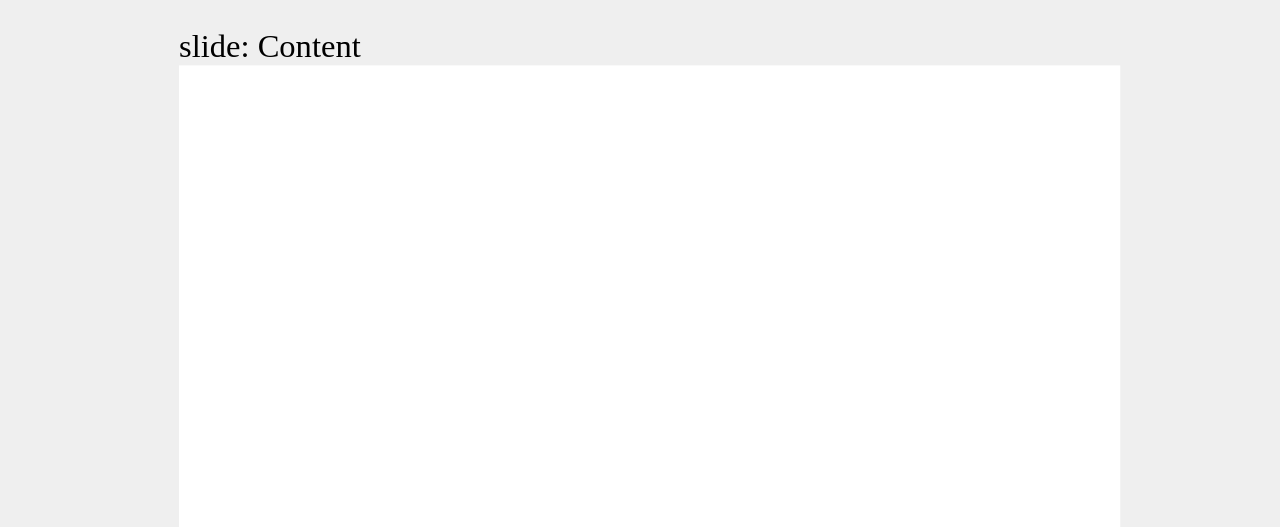 click 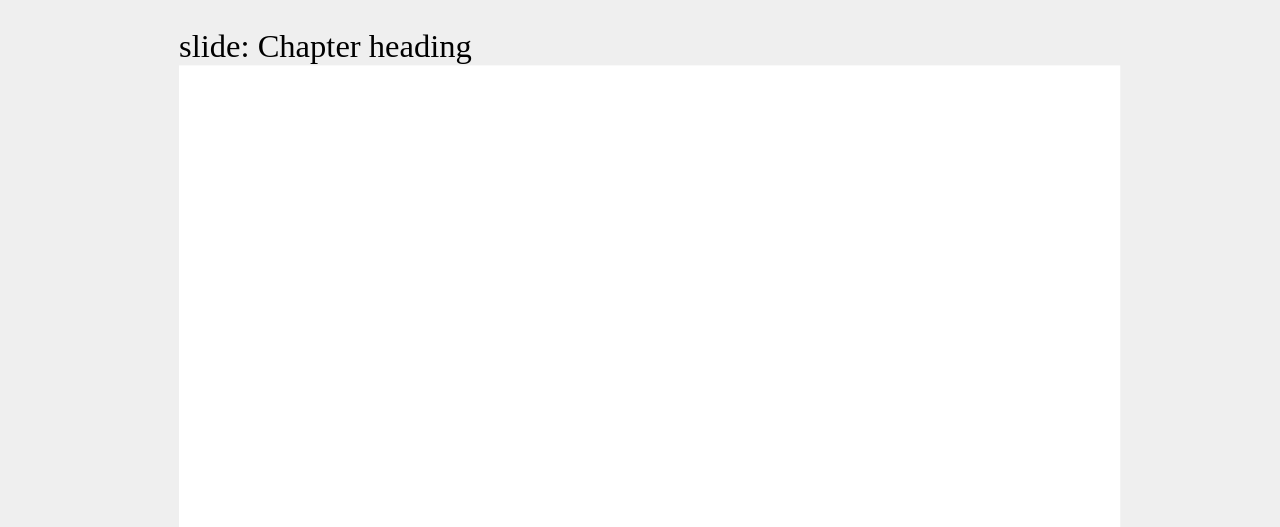 click 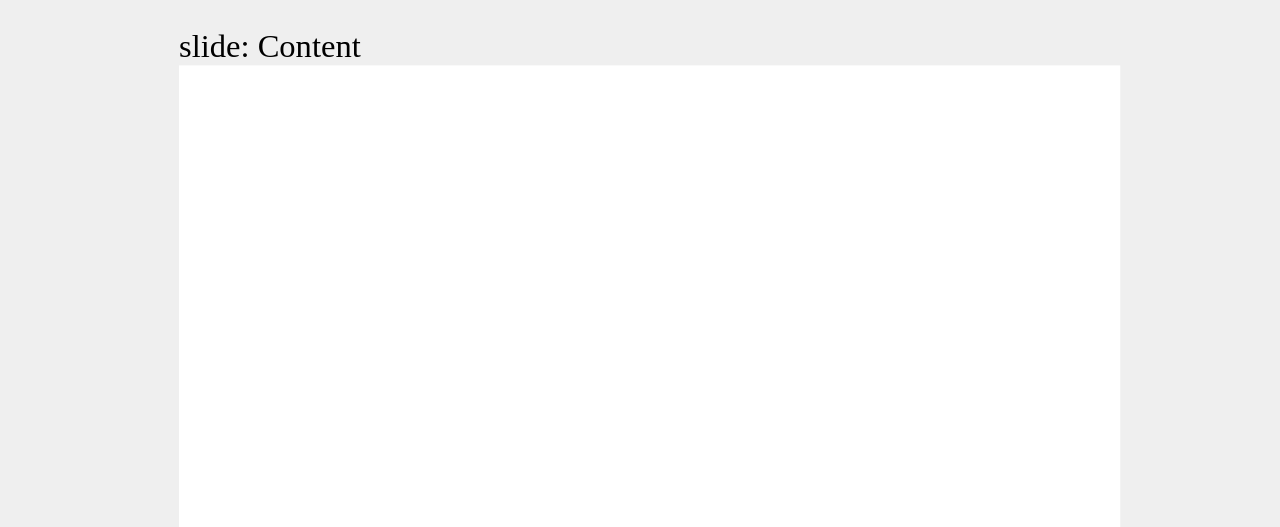 click 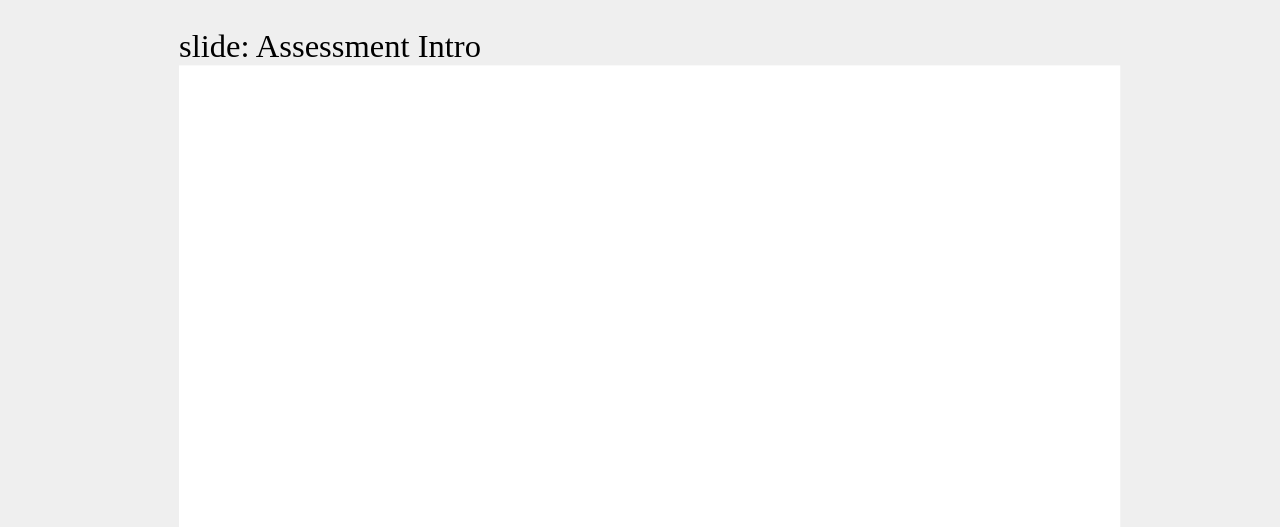 click 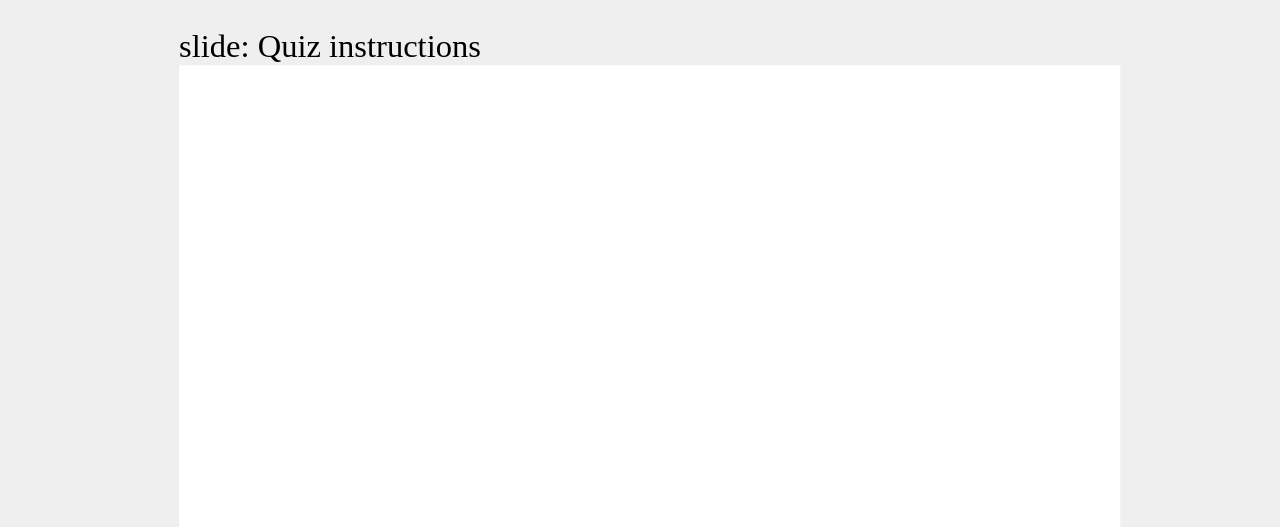 click 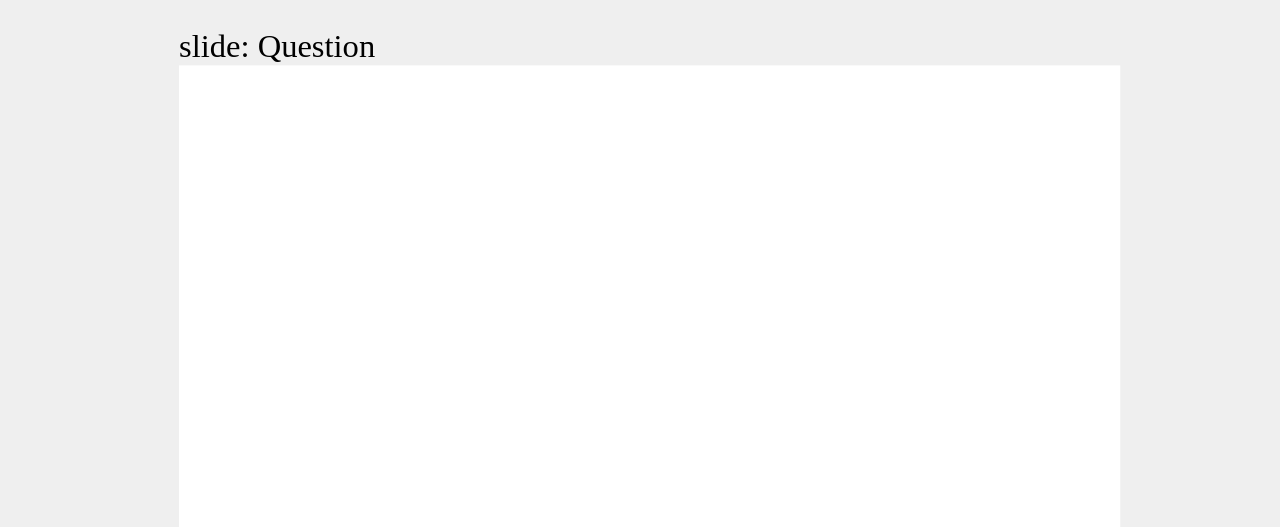 click 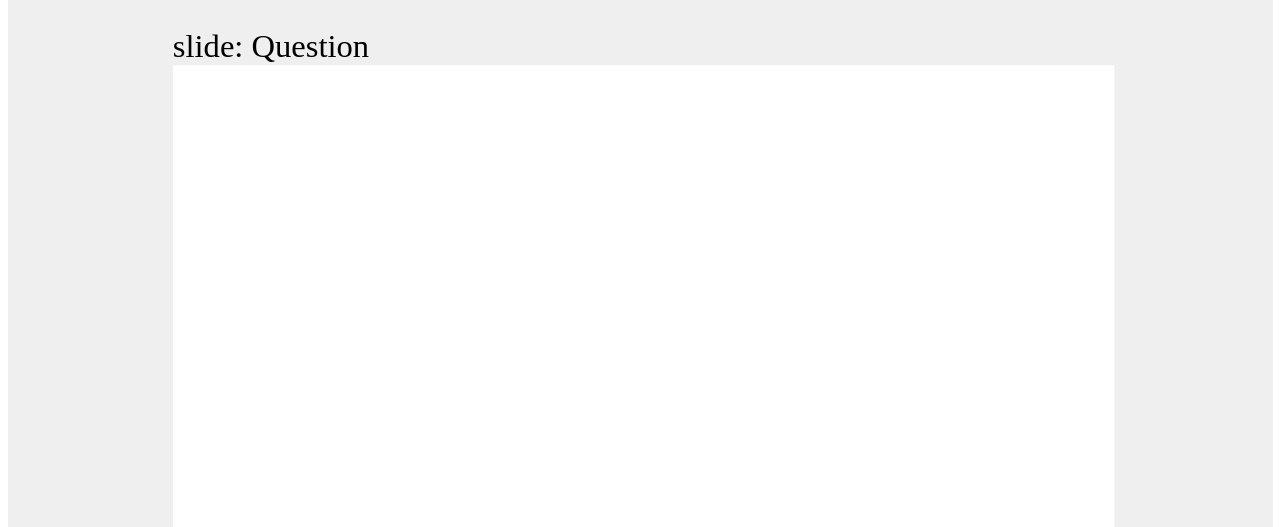 scroll, scrollTop: 0, scrollLeft: 0, axis: both 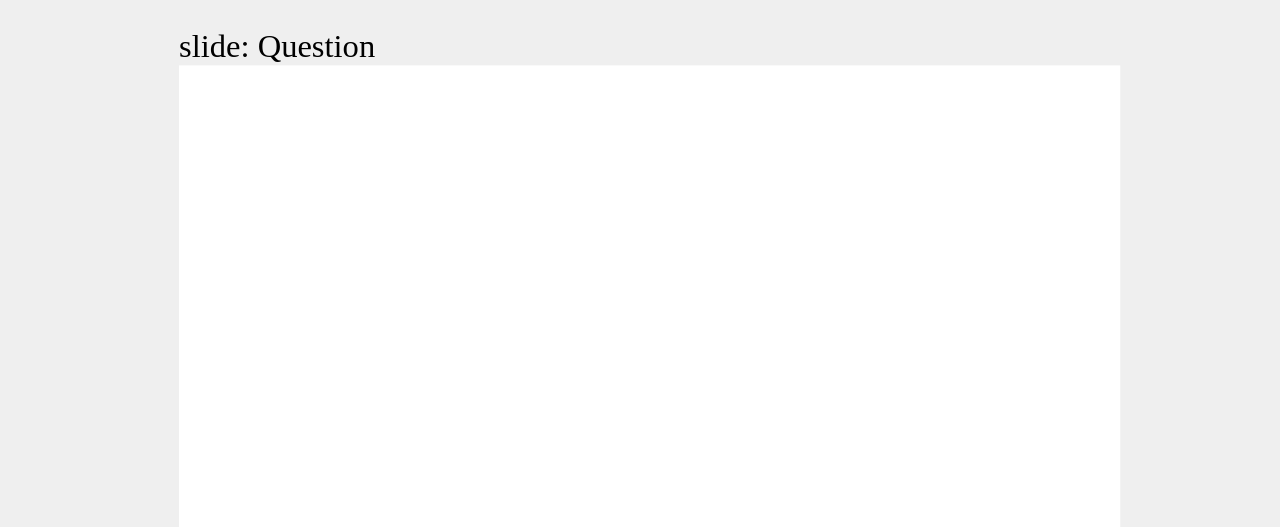 click 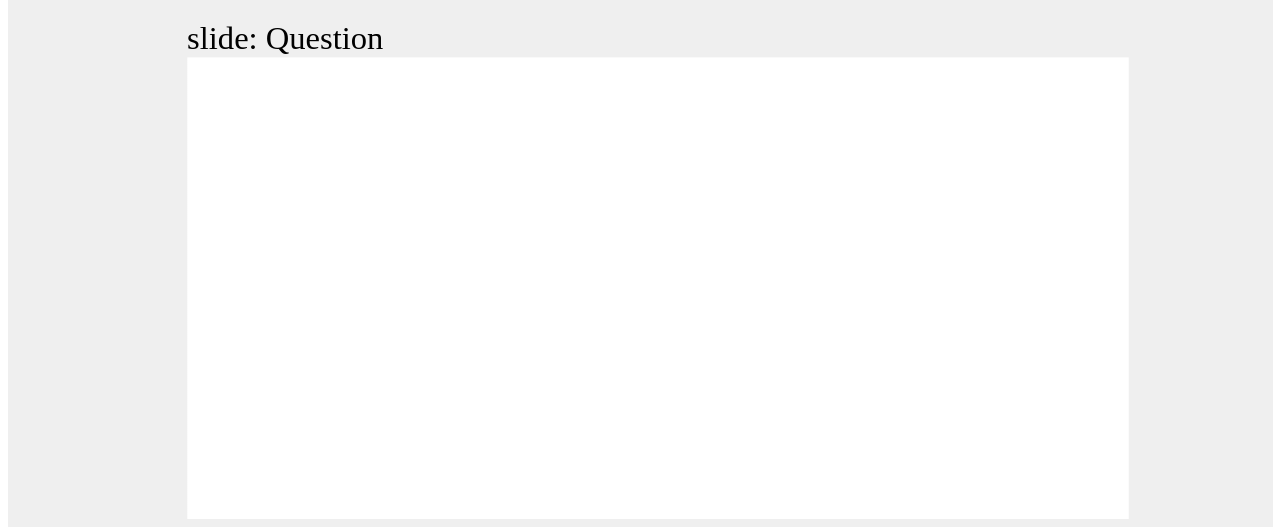 scroll, scrollTop: 0, scrollLeft: 0, axis: both 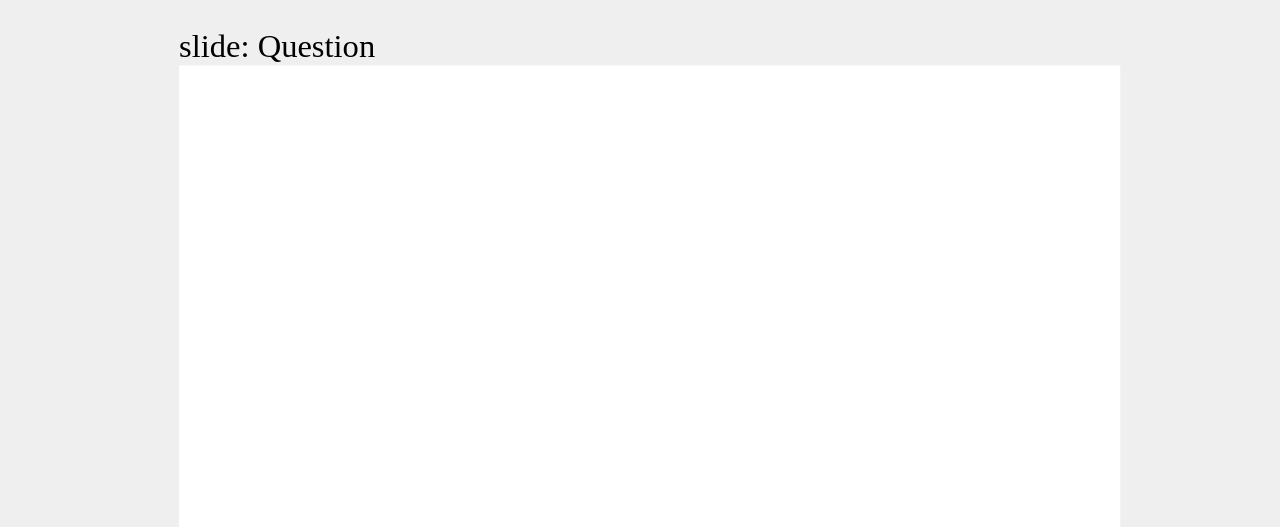 click 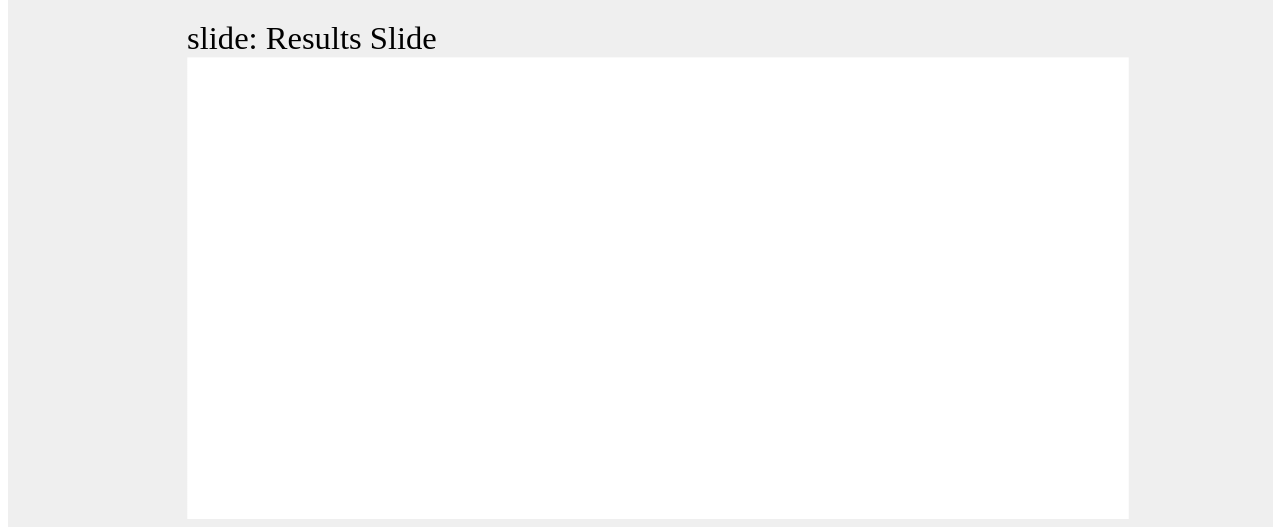 scroll, scrollTop: 0, scrollLeft: 0, axis: both 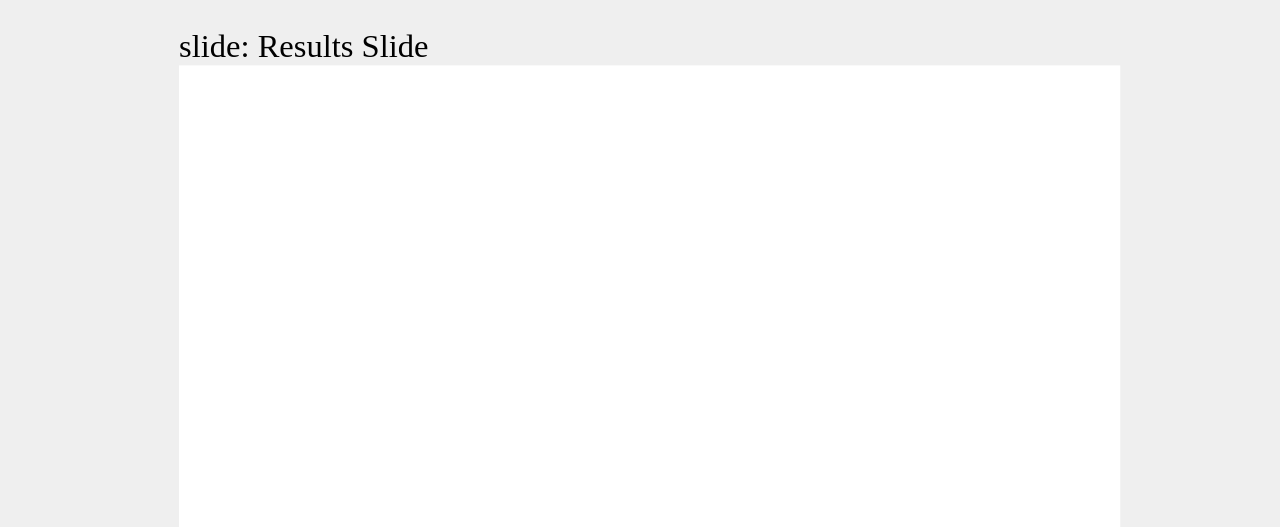click 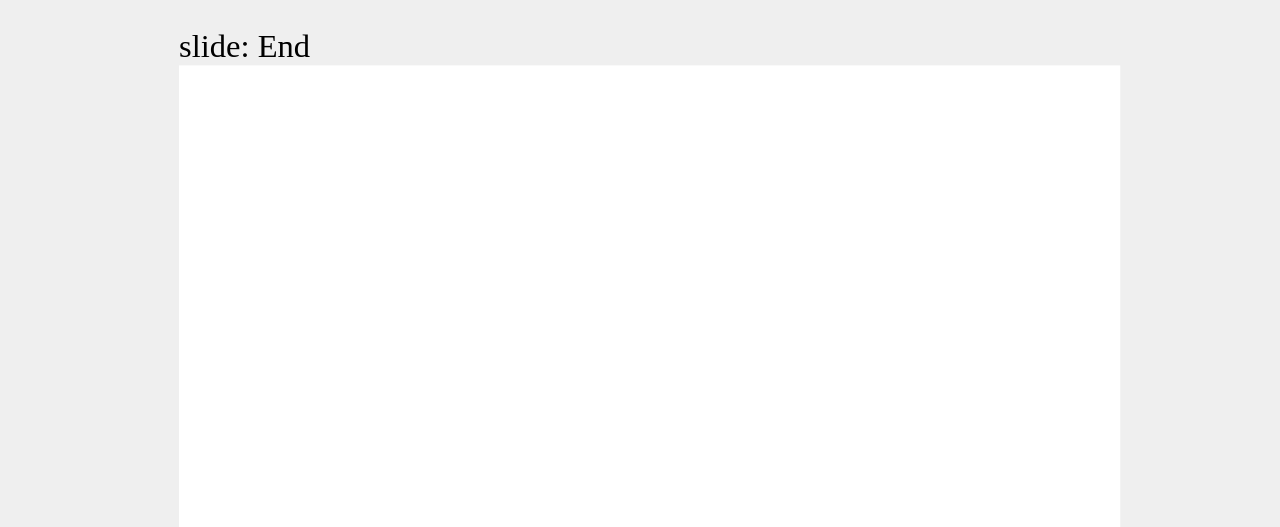 click 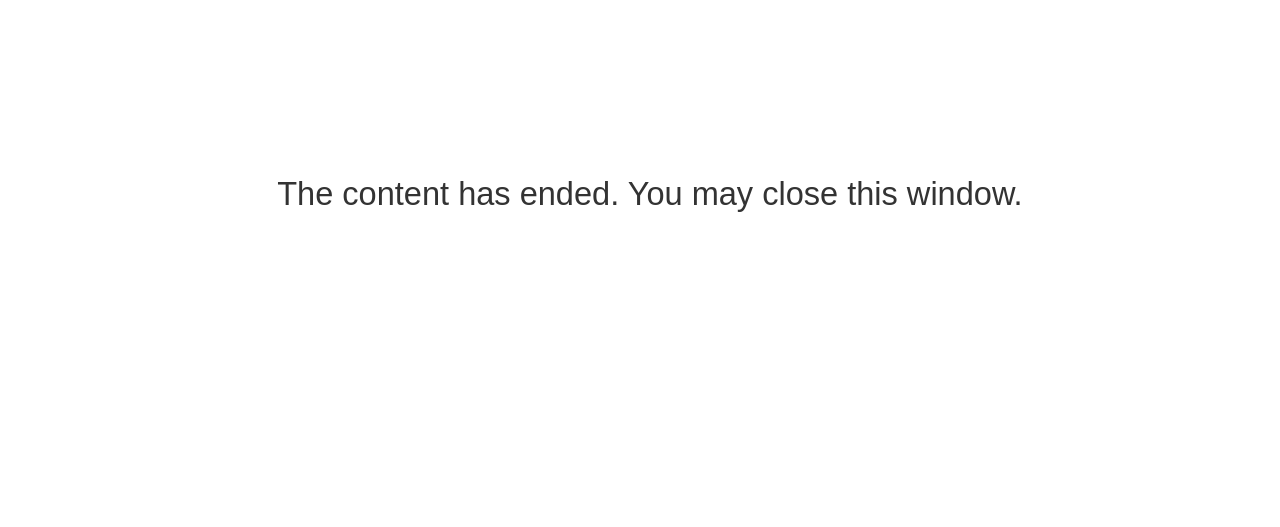 scroll, scrollTop: 0, scrollLeft: 0, axis: both 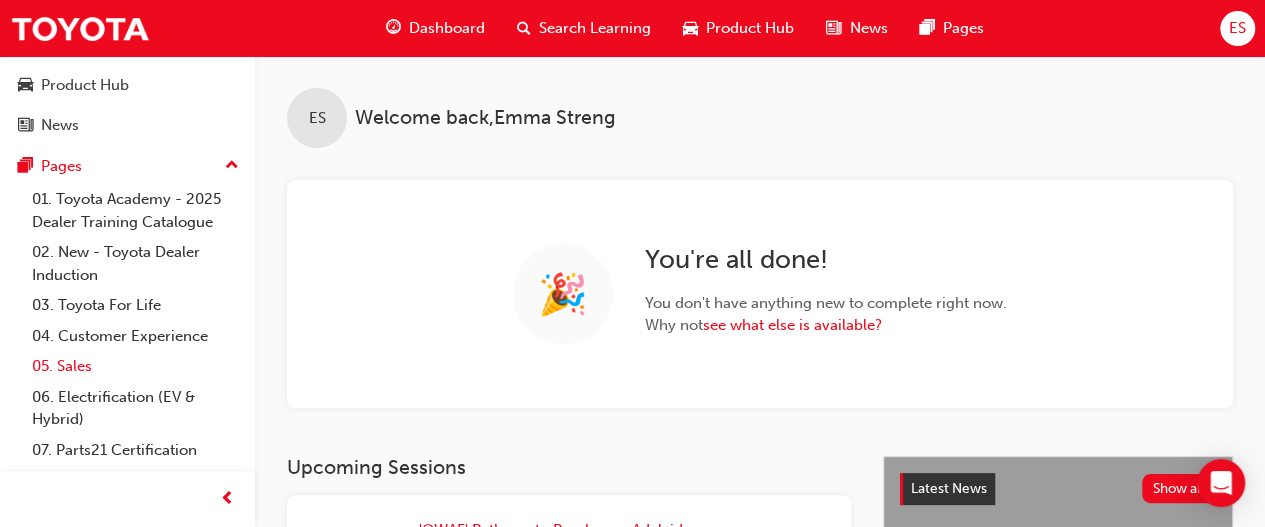 click on "05. Sales" at bounding box center (135, 366) 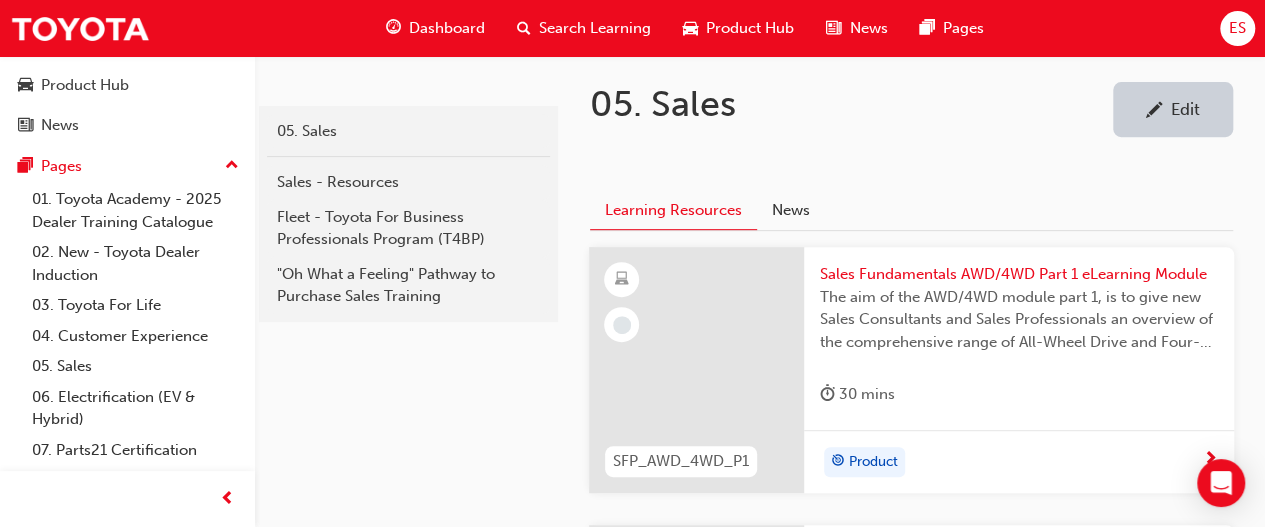 scroll, scrollTop: 352, scrollLeft: 0, axis: vertical 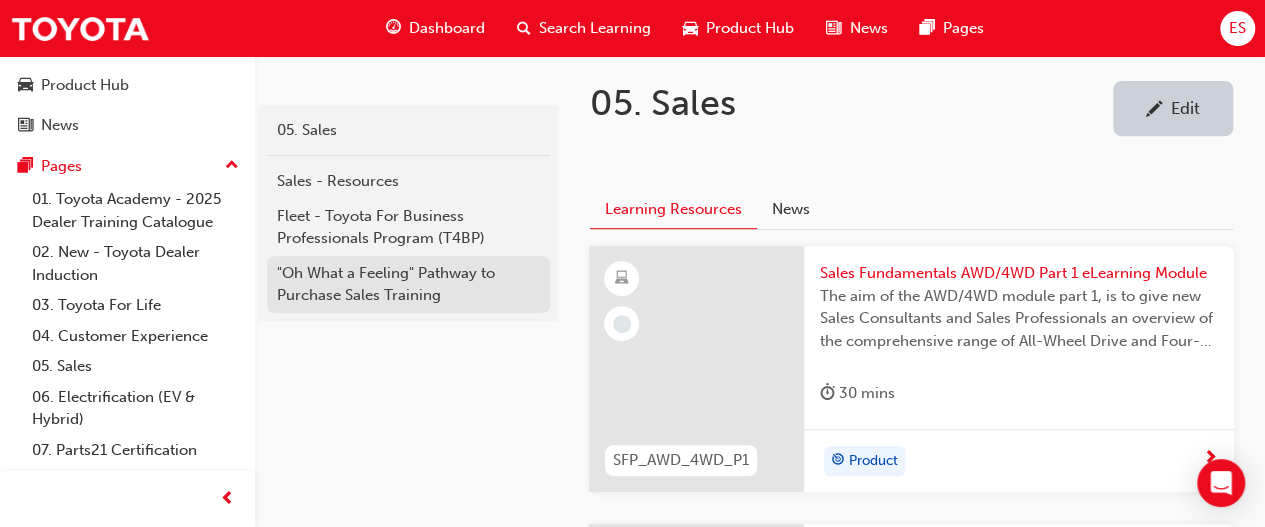 click on ""Oh What a Feeling" Pathway to Purchase Sales Training" at bounding box center [408, 284] 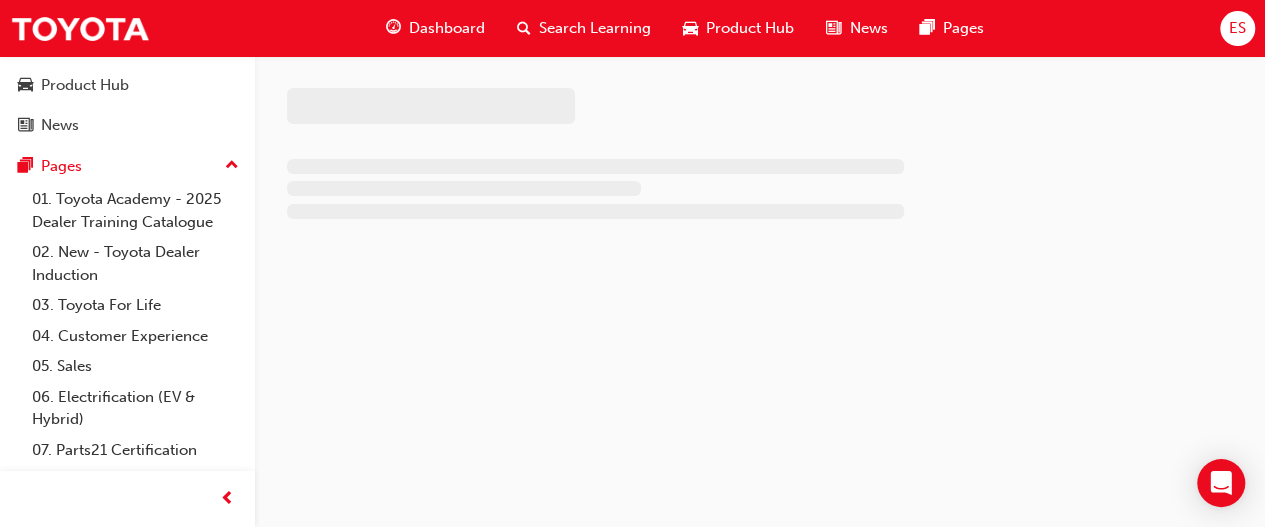 scroll, scrollTop: 0, scrollLeft: 0, axis: both 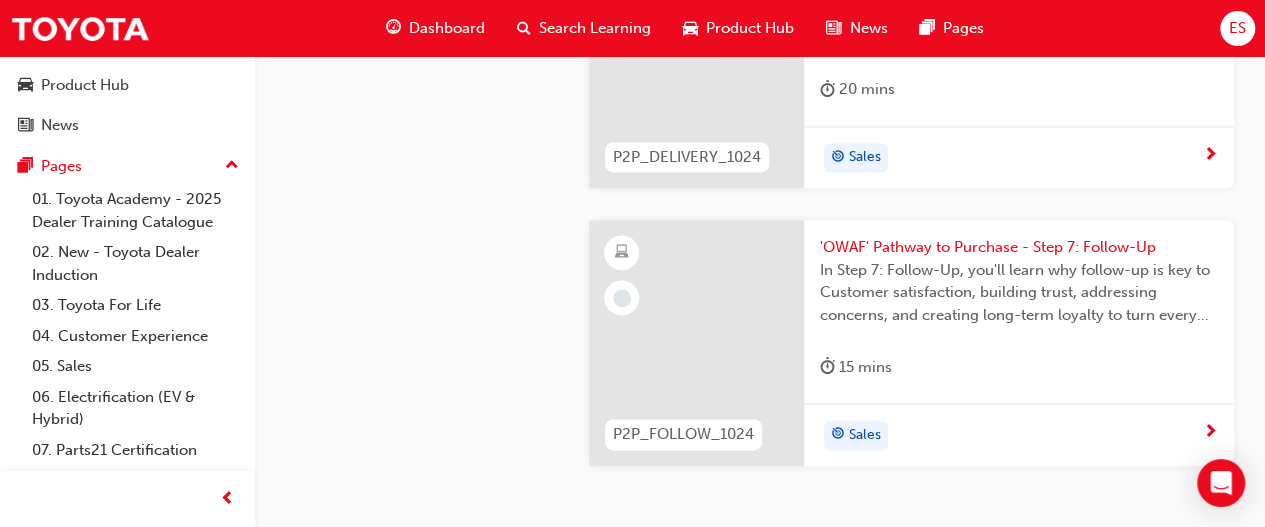 click on "'OWAF' Pathway to Purchase - Step 7: Follow-Up" at bounding box center [1019, 247] 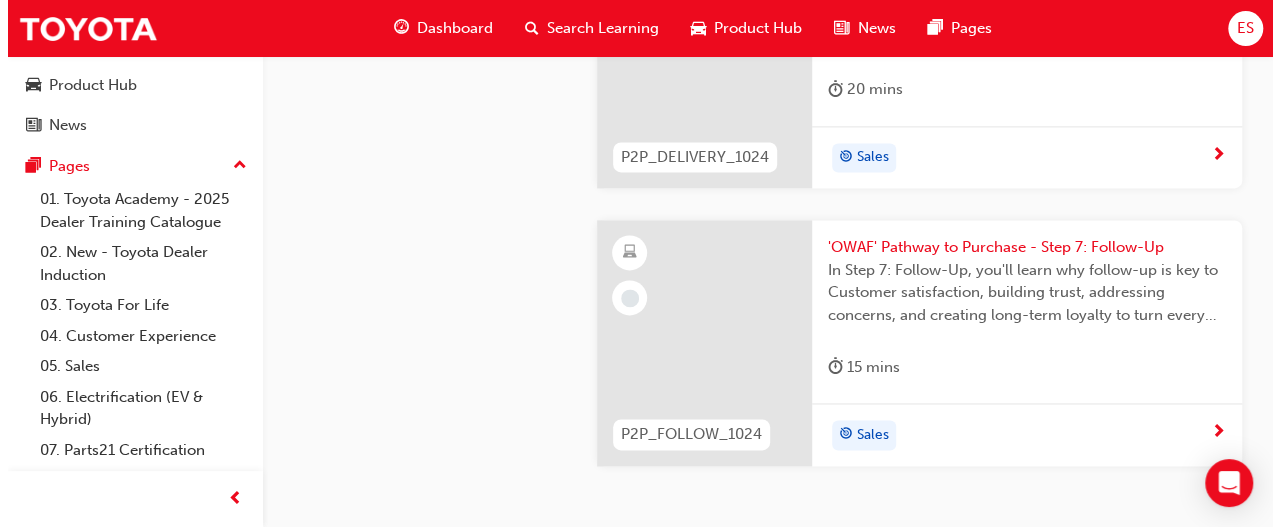 scroll, scrollTop: 0, scrollLeft: 0, axis: both 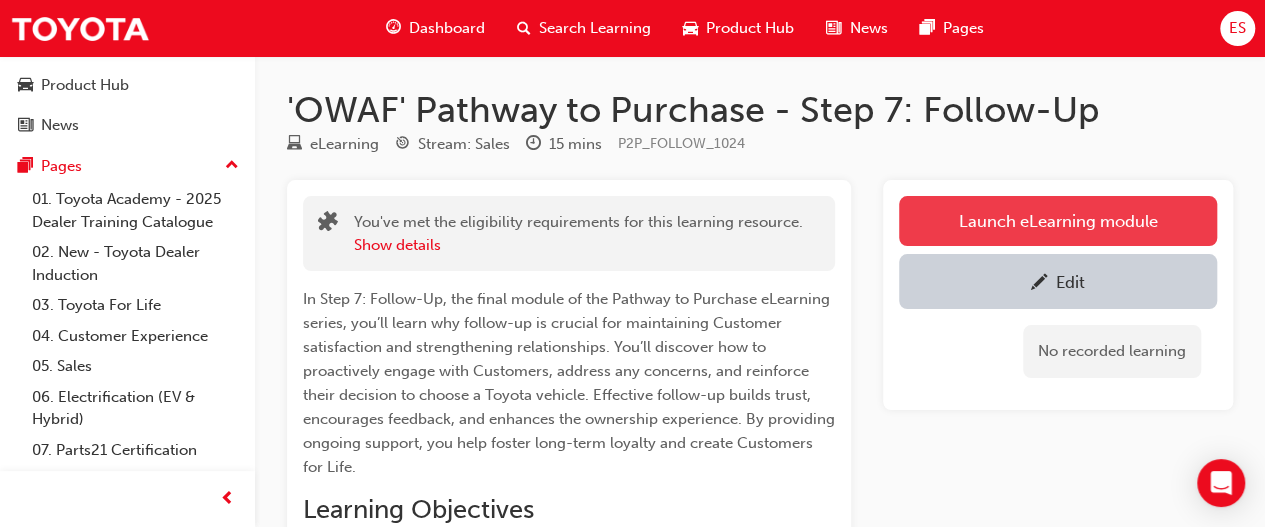 click on "Launch eLearning module" at bounding box center (1058, 221) 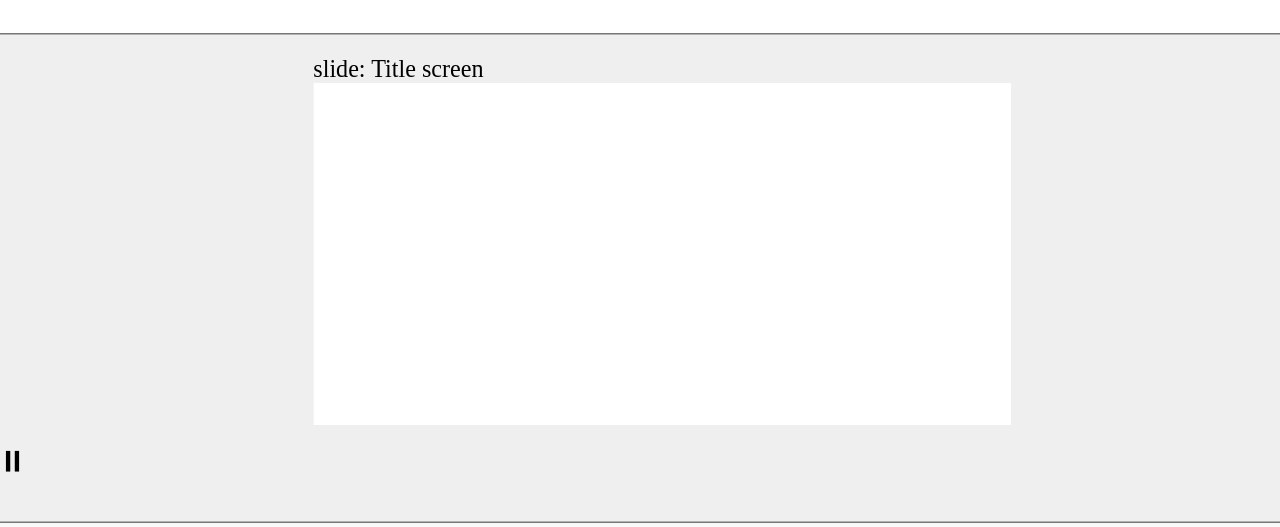 scroll, scrollTop: 0, scrollLeft: 0, axis: both 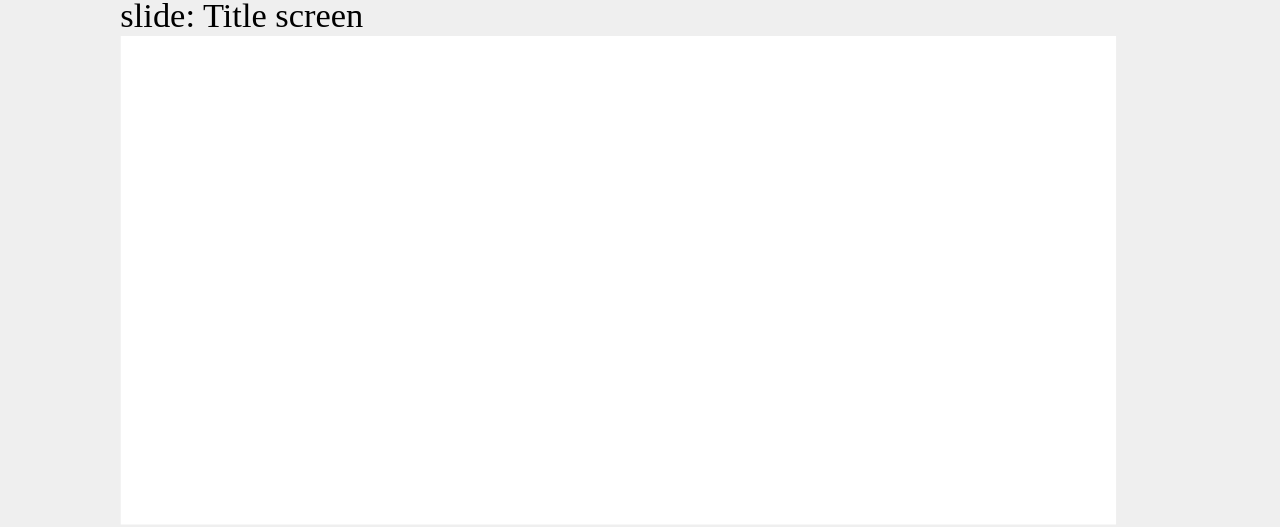click 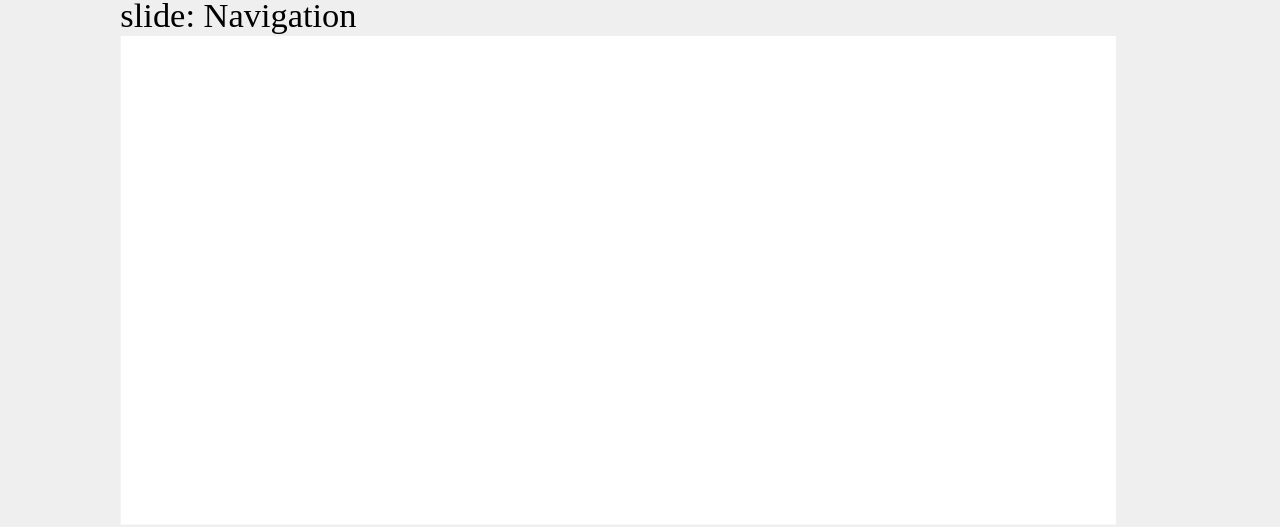 click 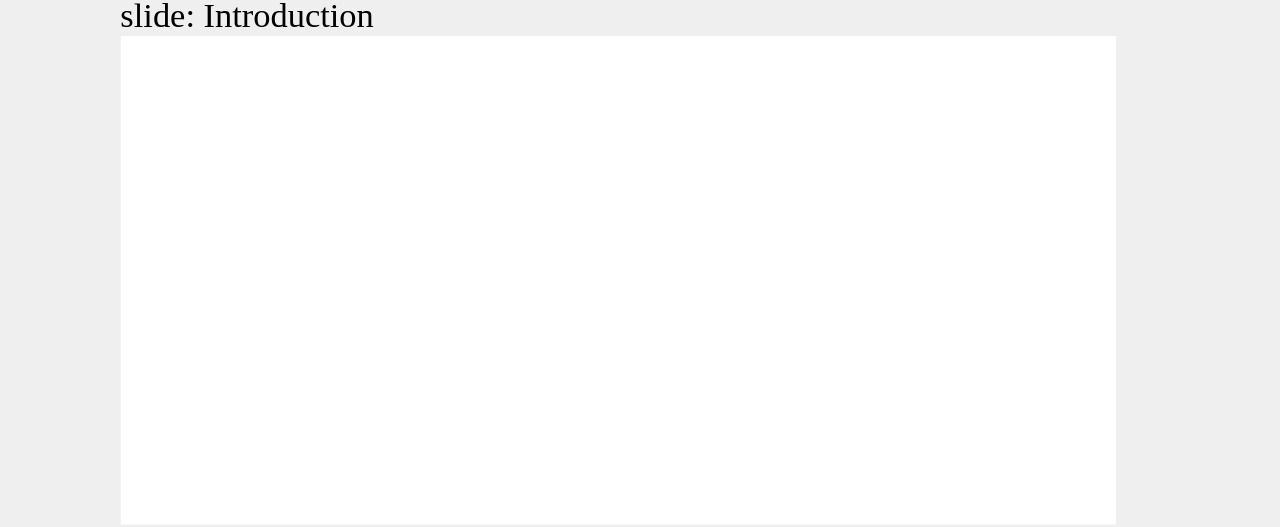 click 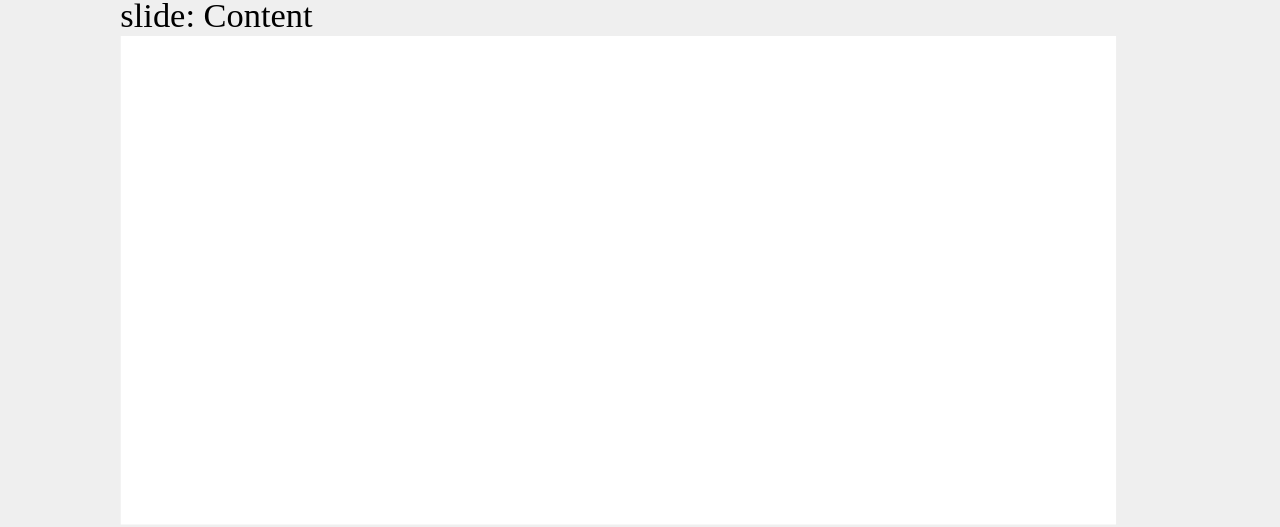 click 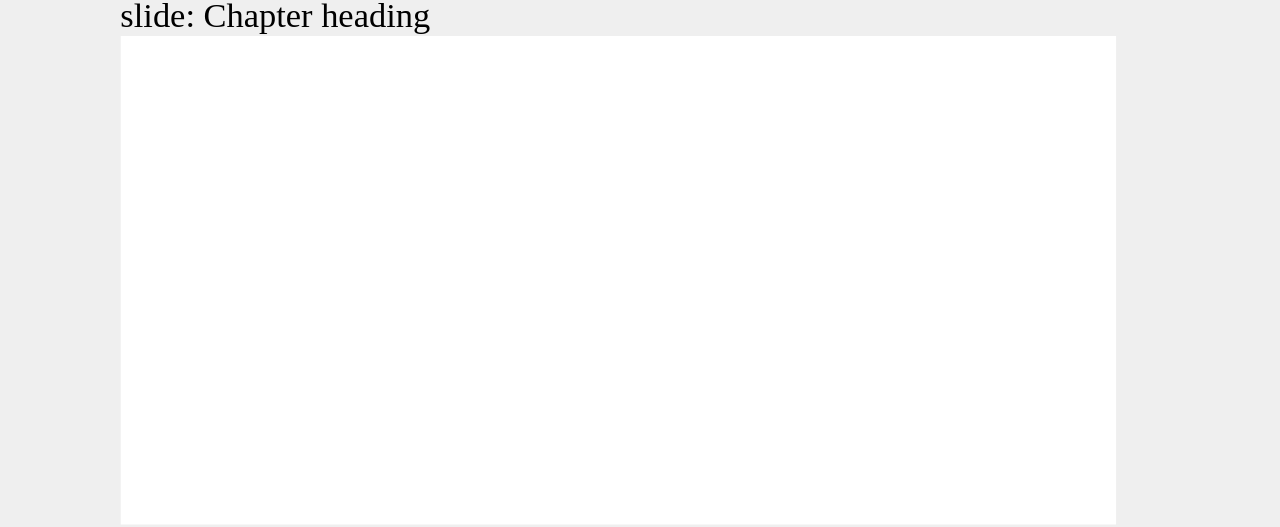 click 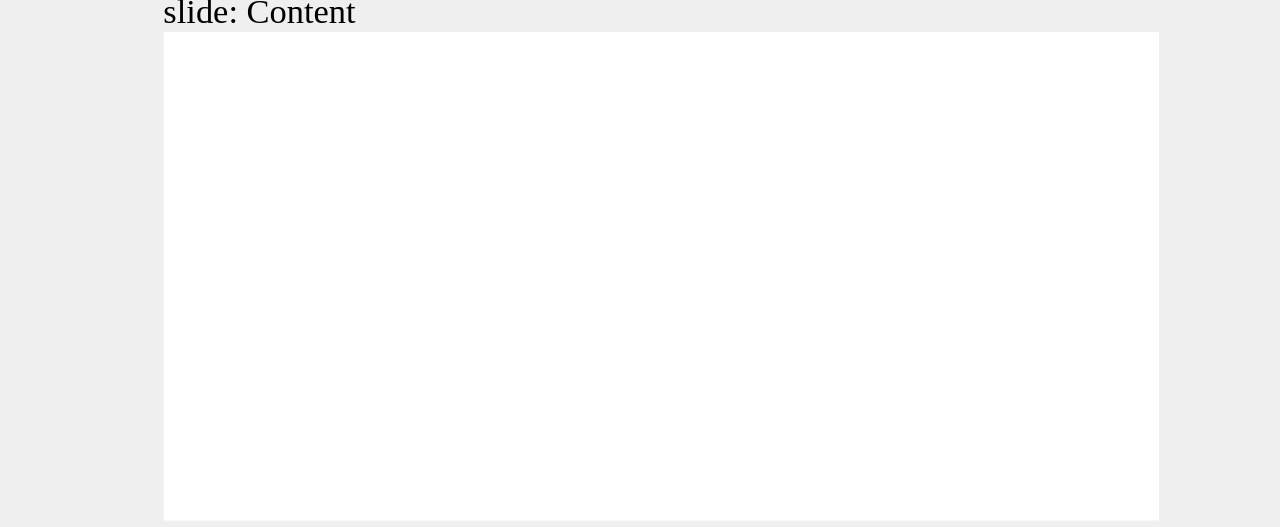 click 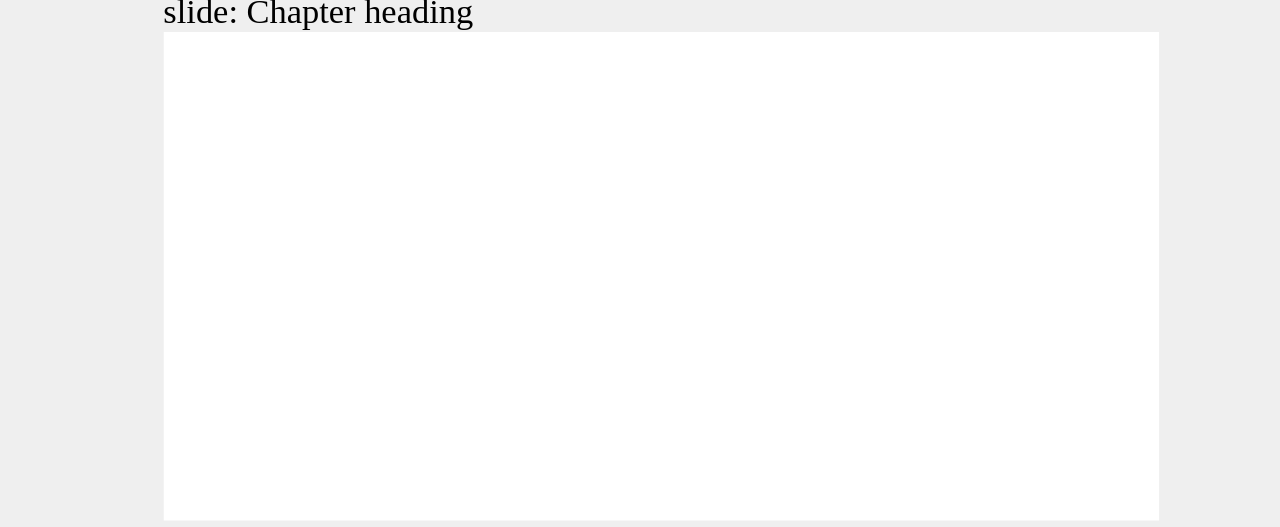 click 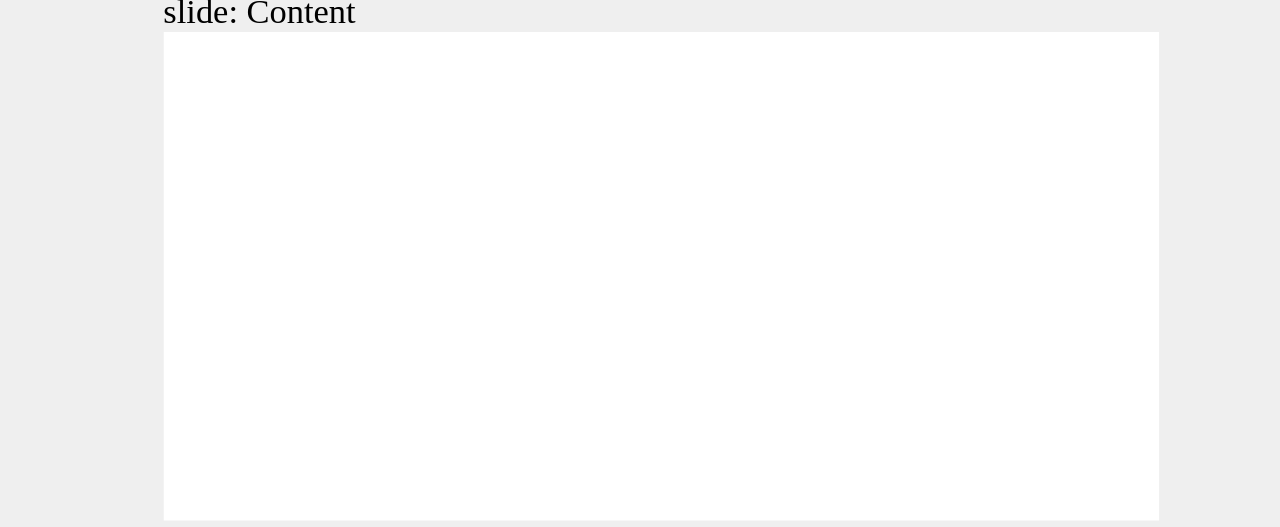 click 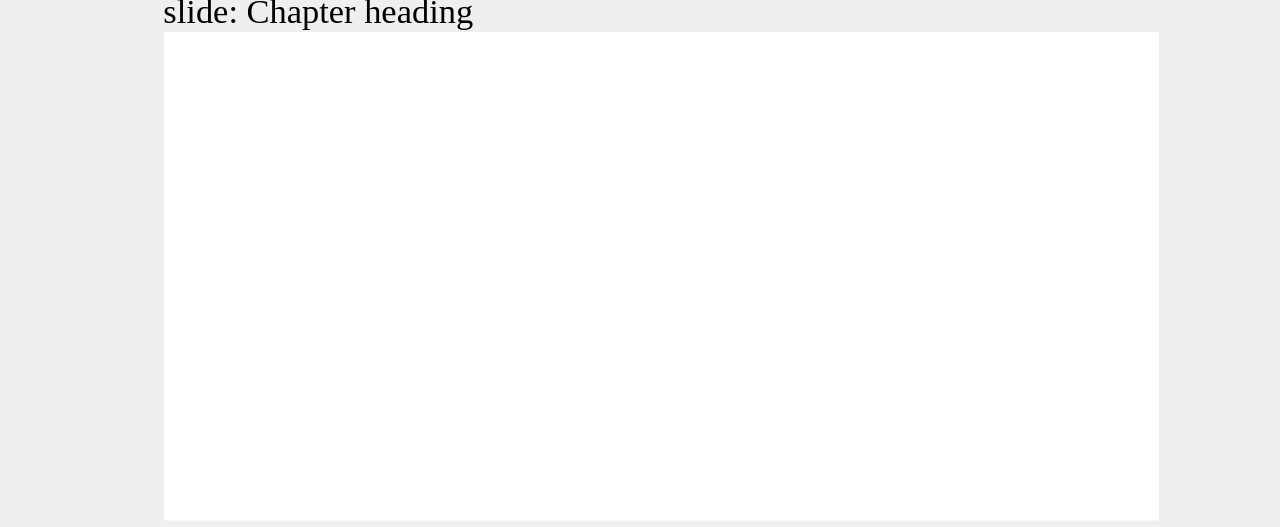 click 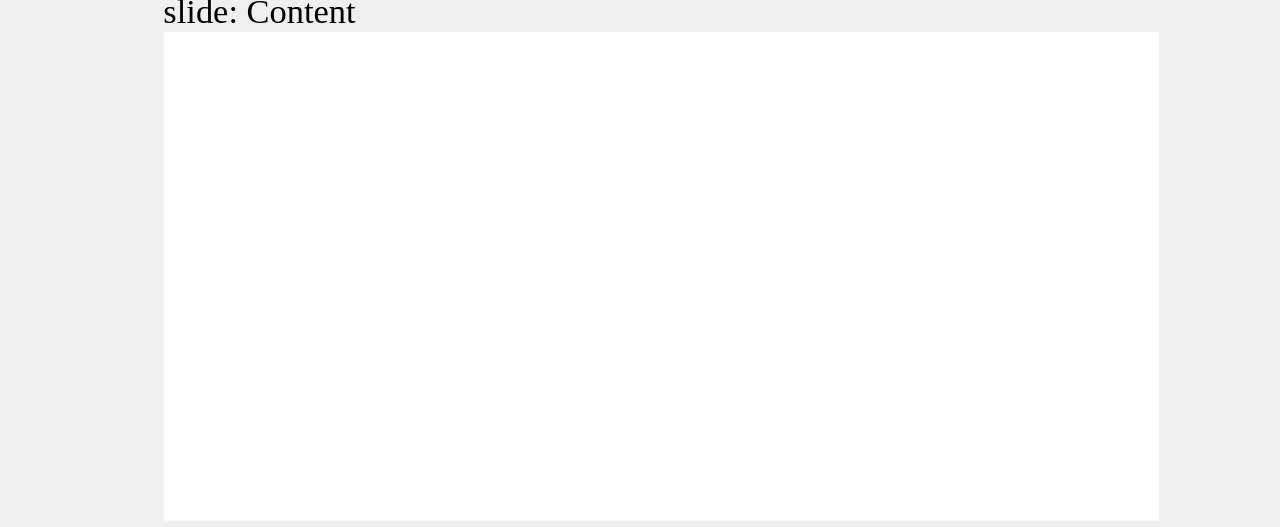 click 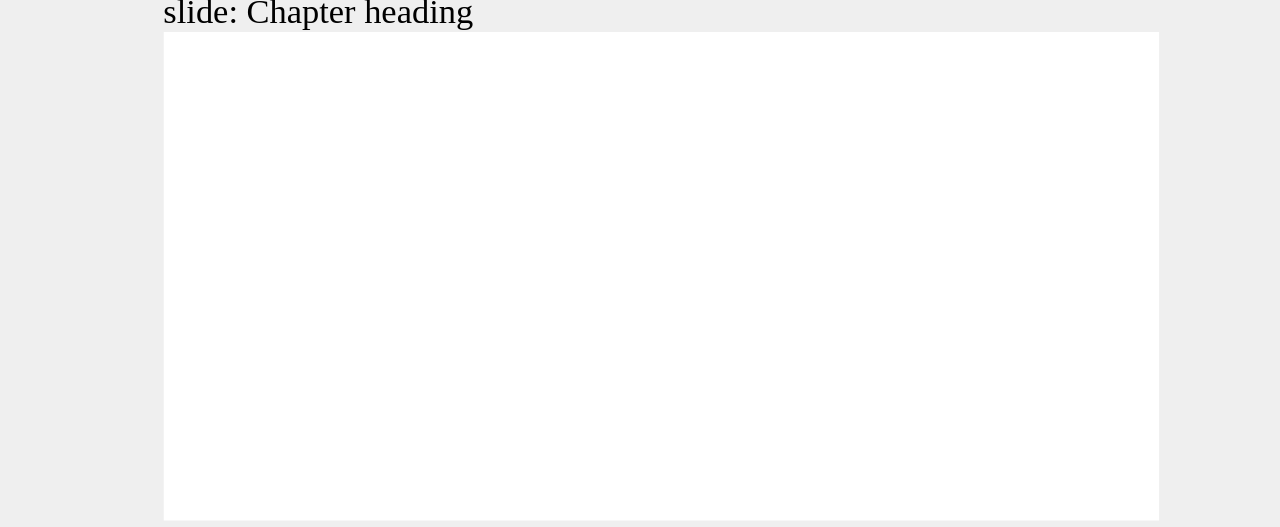 click 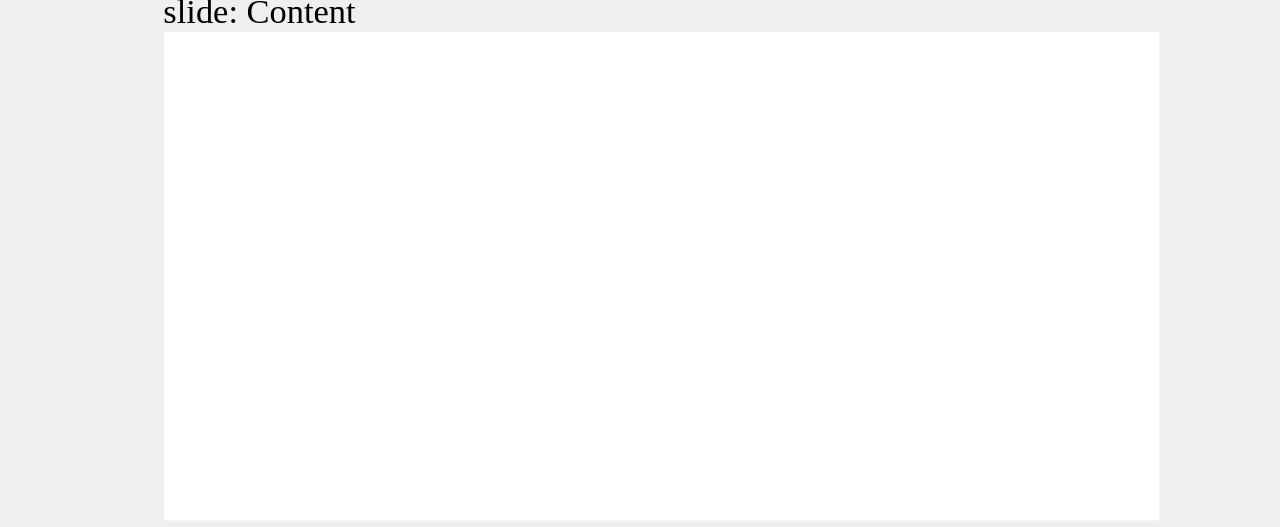 click 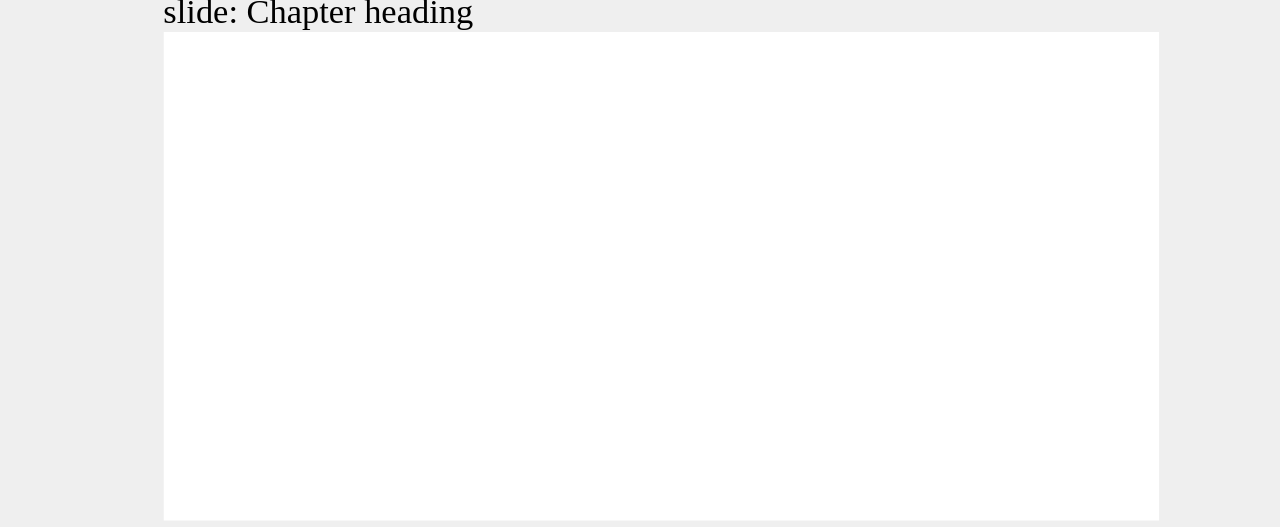 click 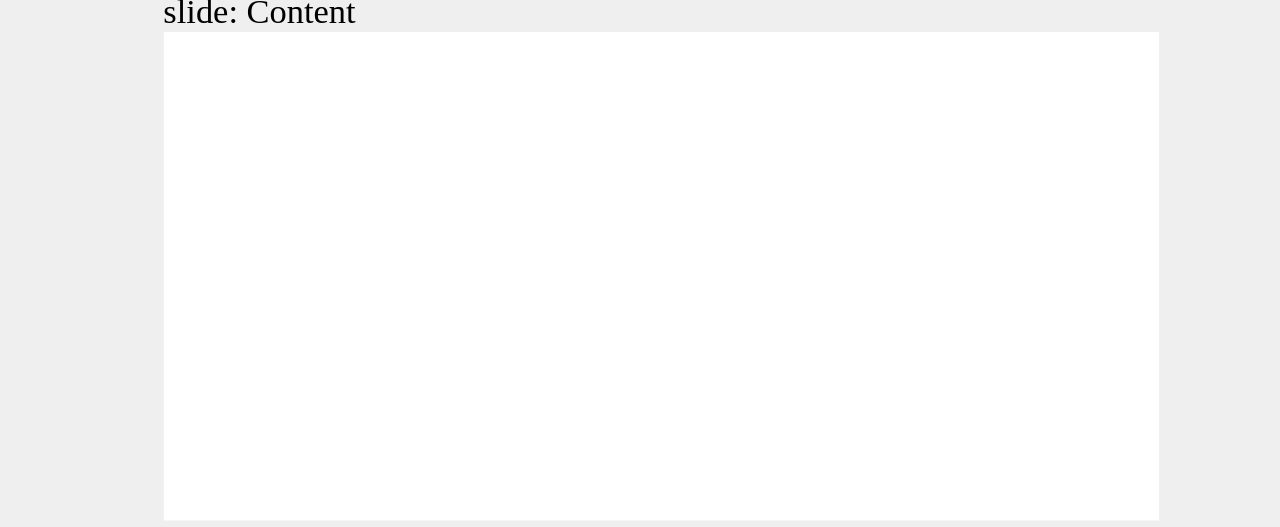 click 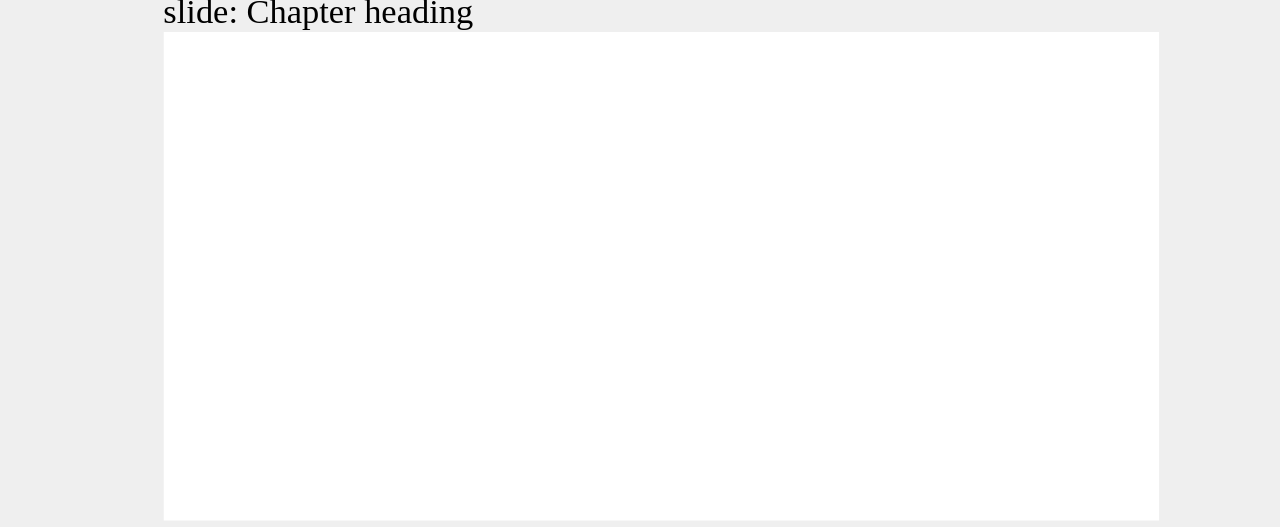 click on "BACK NEXT Summary Key messages to take away" at bounding box center [127, 1084] 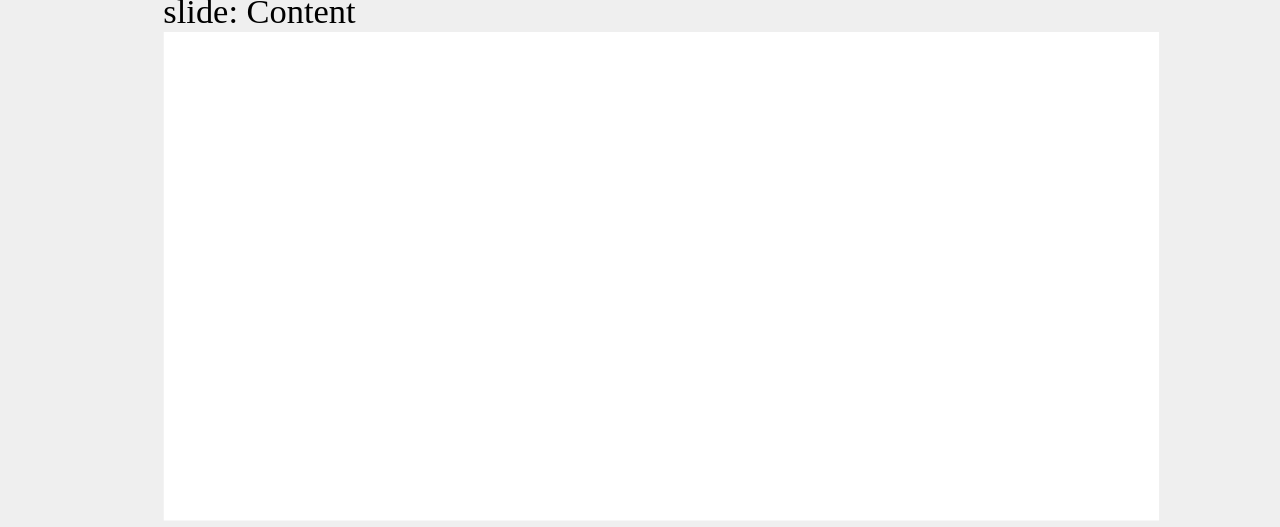 click 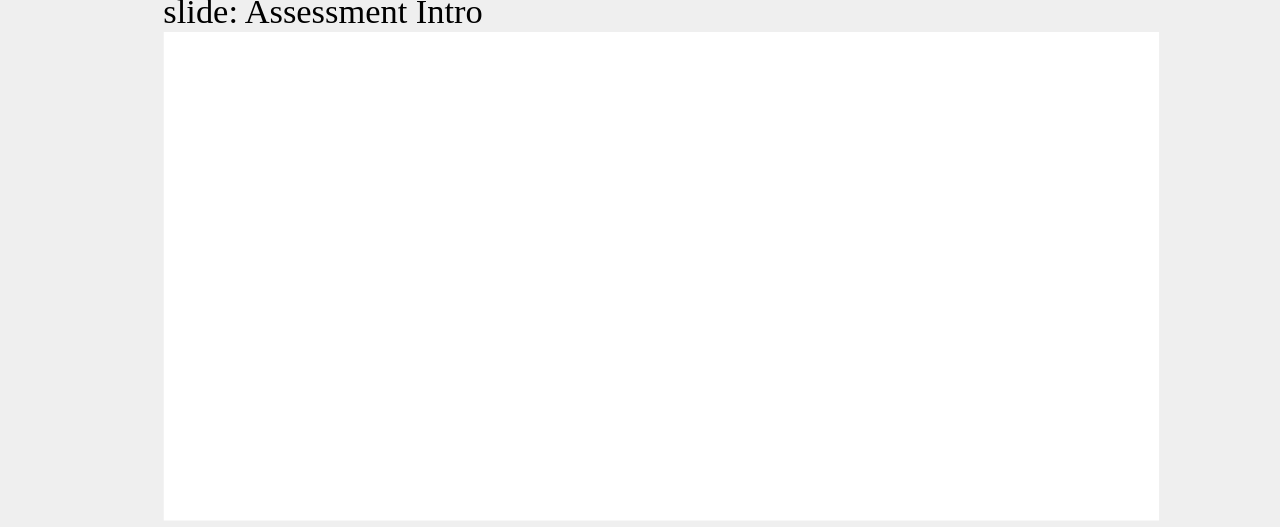 click 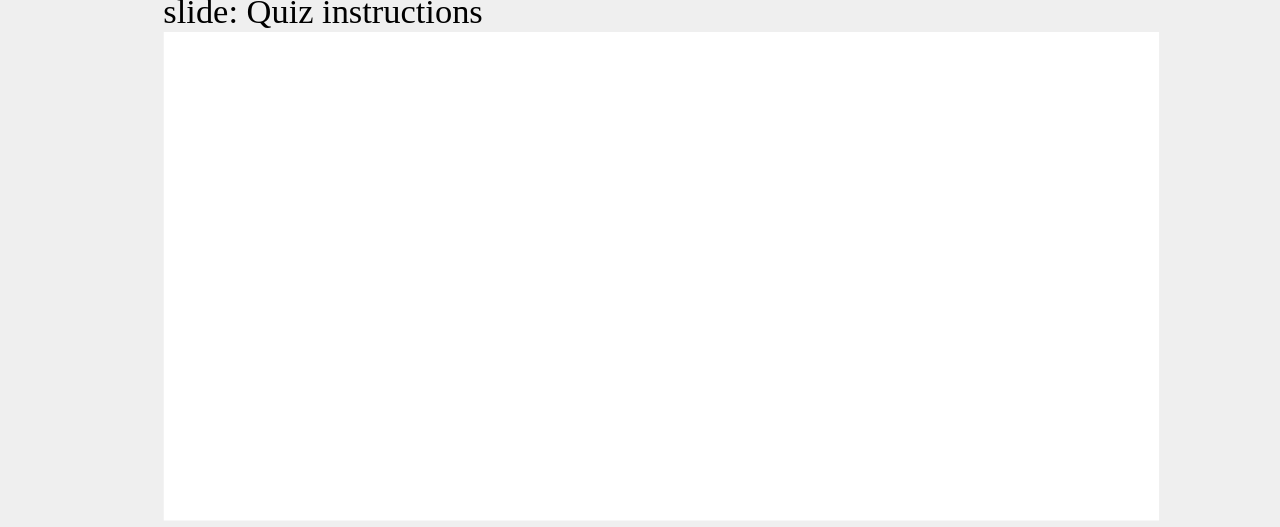 click 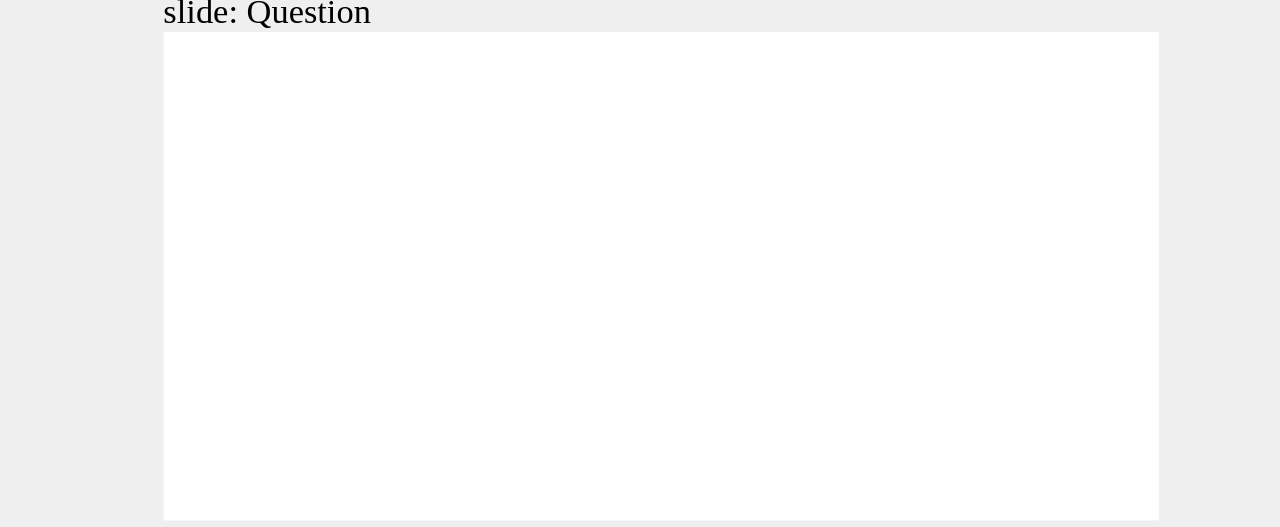 click 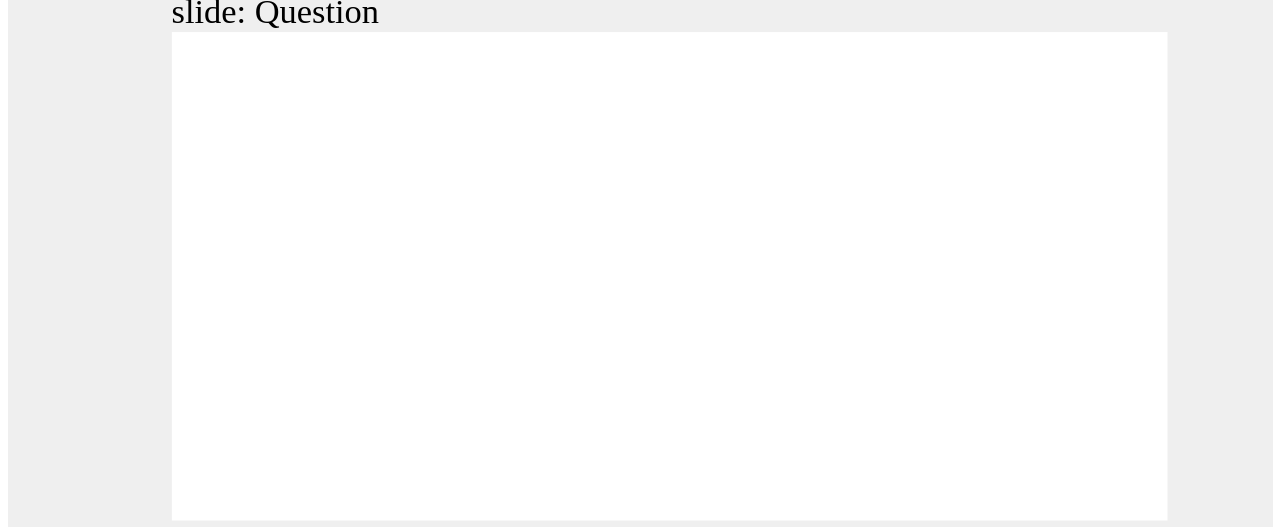 scroll, scrollTop: 0, scrollLeft: 0, axis: both 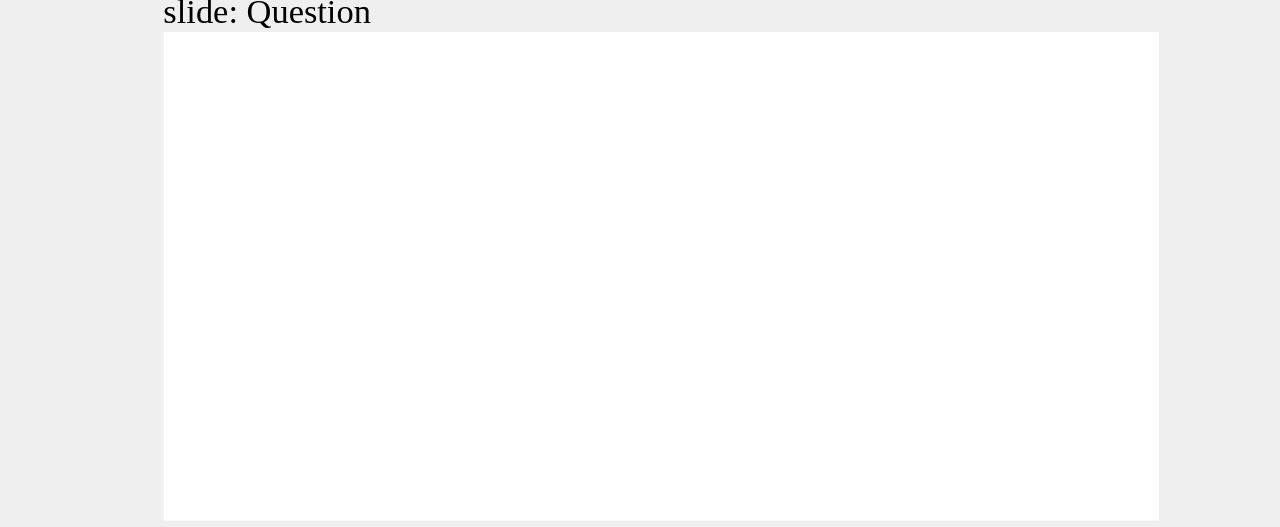 click 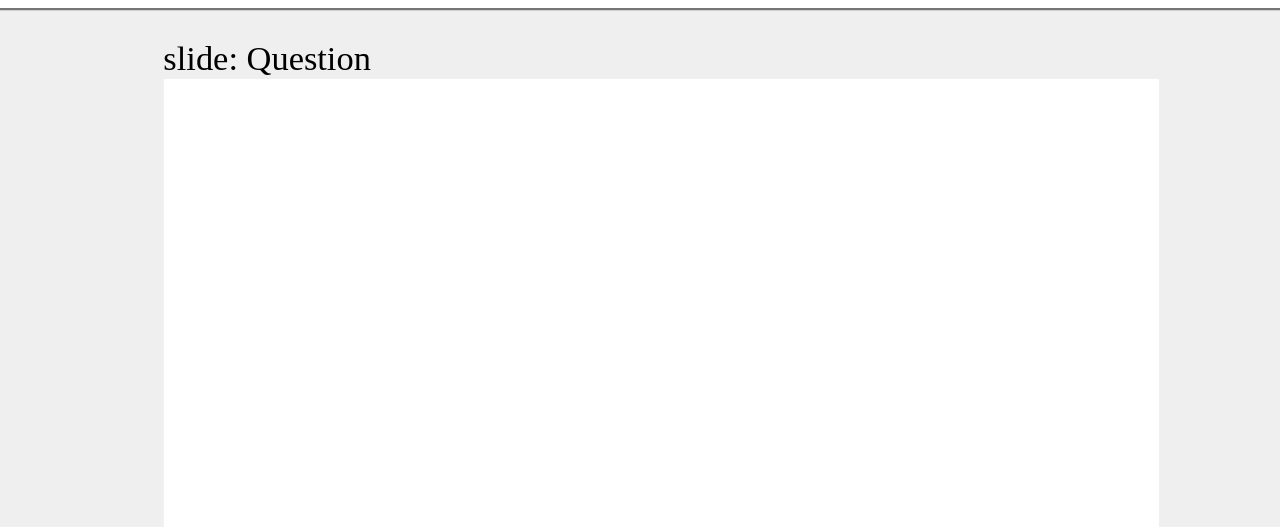 scroll, scrollTop: 0, scrollLeft: 0, axis: both 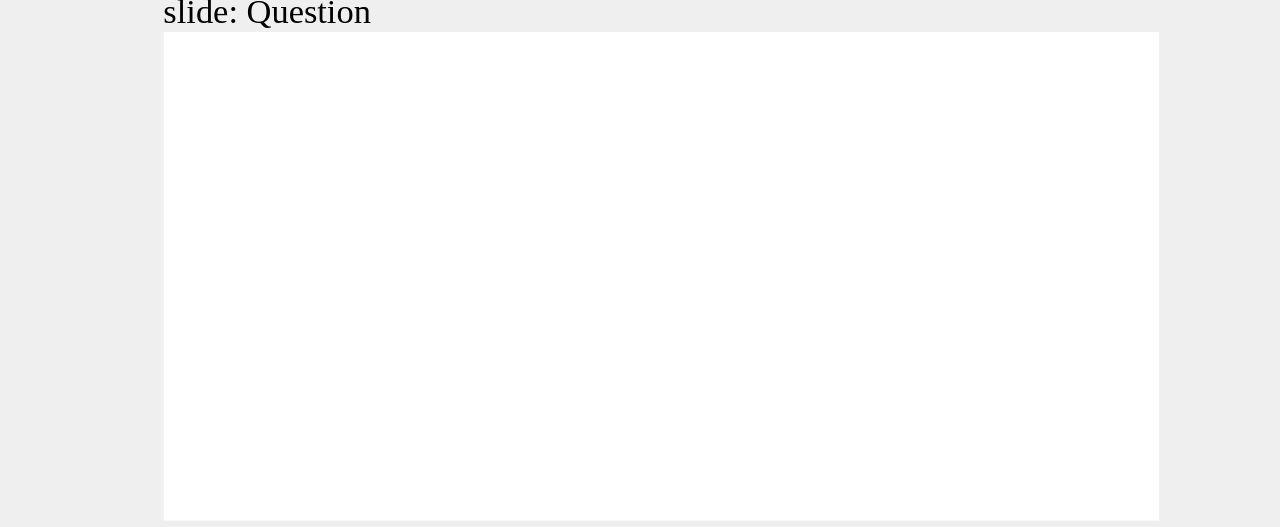 click 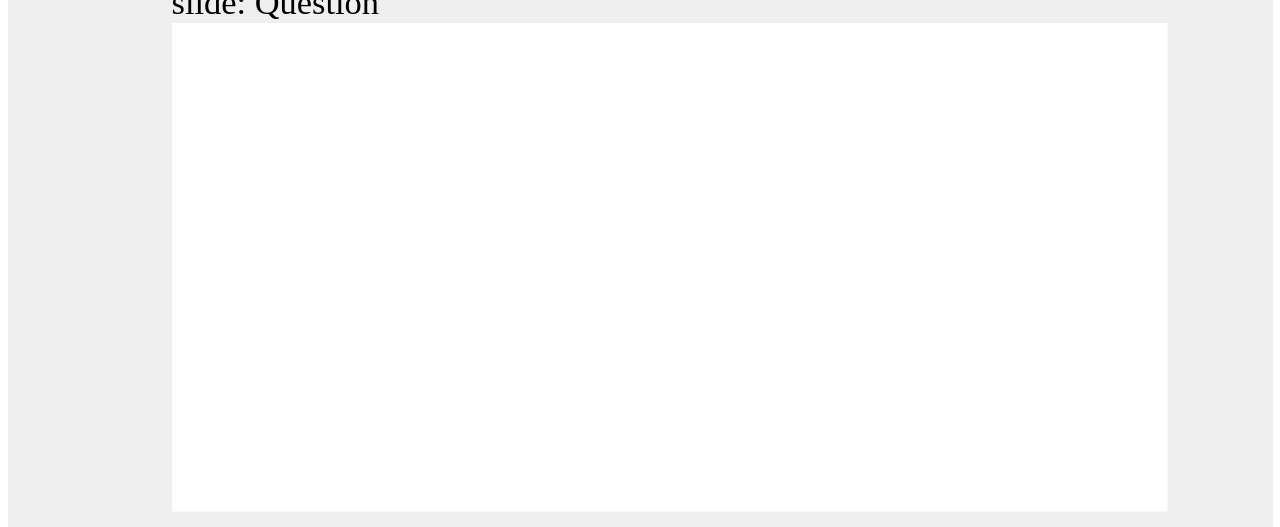 scroll, scrollTop: 0, scrollLeft: 0, axis: both 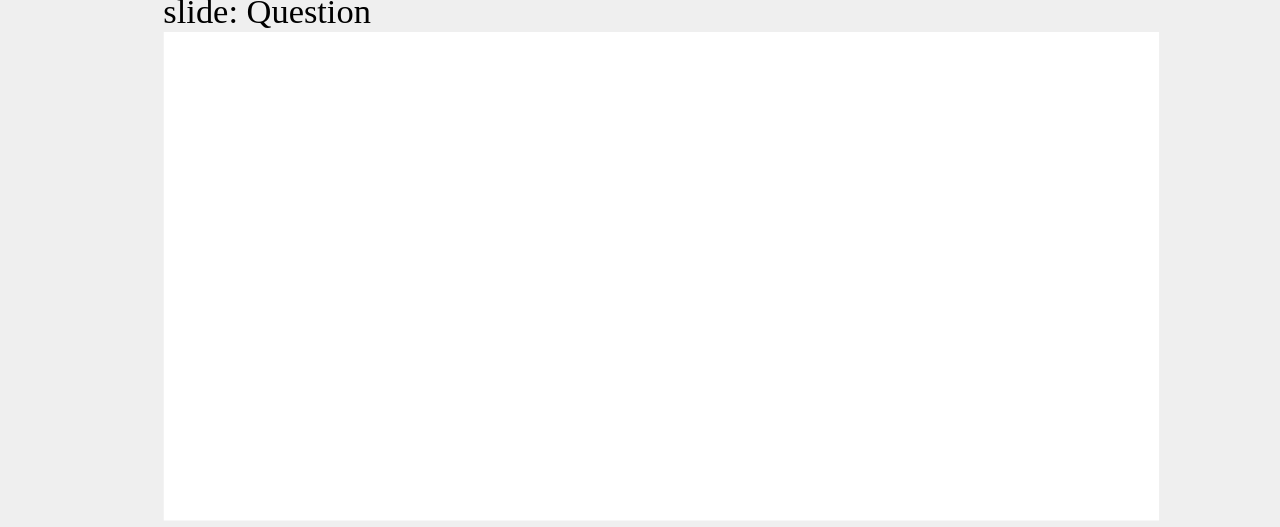 click 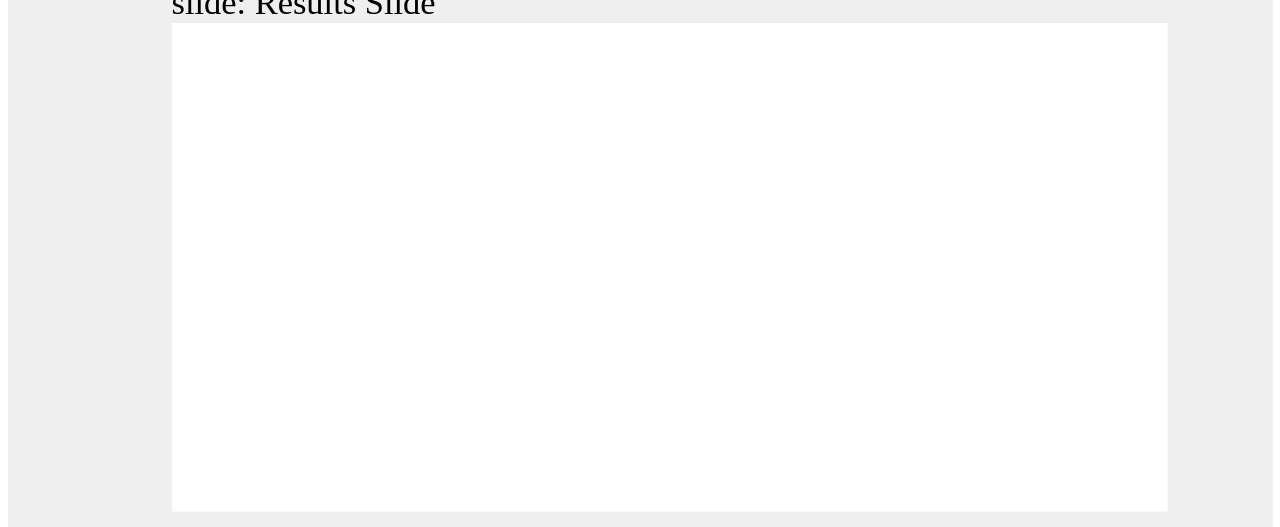 scroll, scrollTop: 0, scrollLeft: 0, axis: both 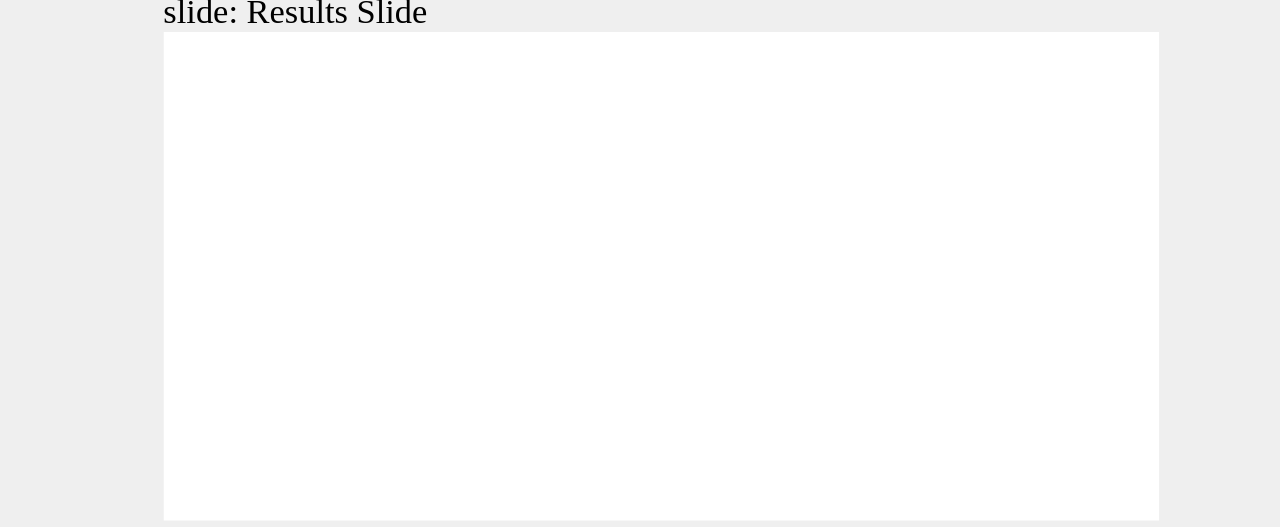 click 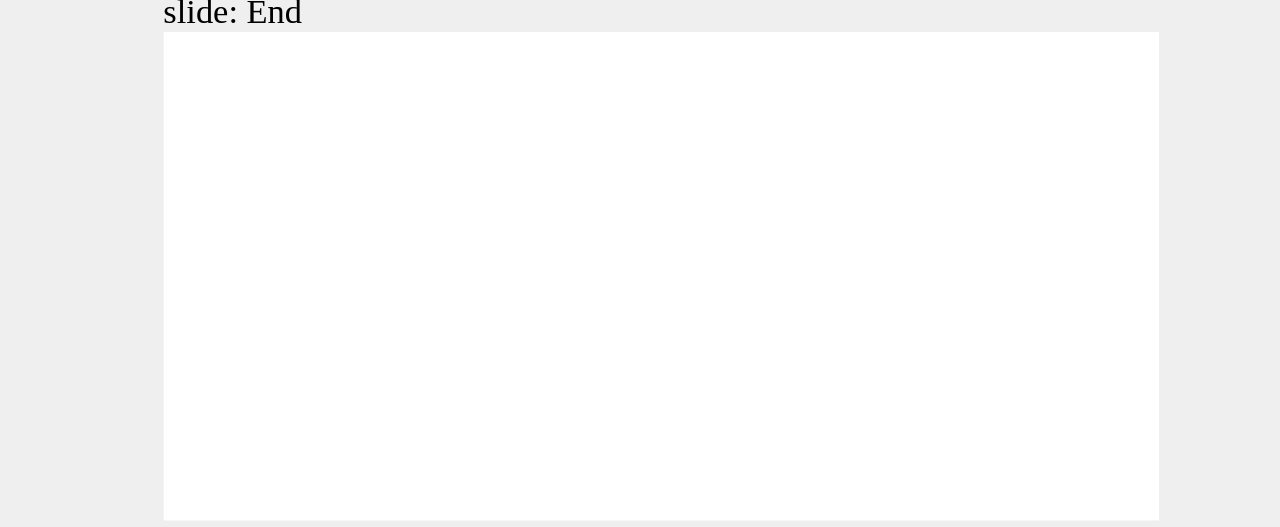 click 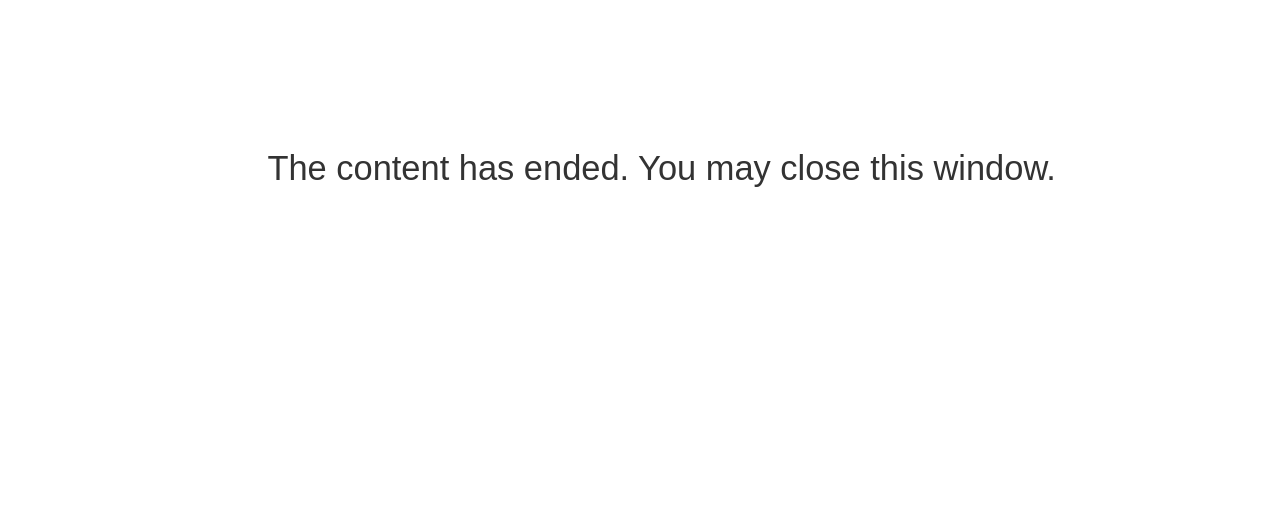 scroll, scrollTop: 0, scrollLeft: 0, axis: both 